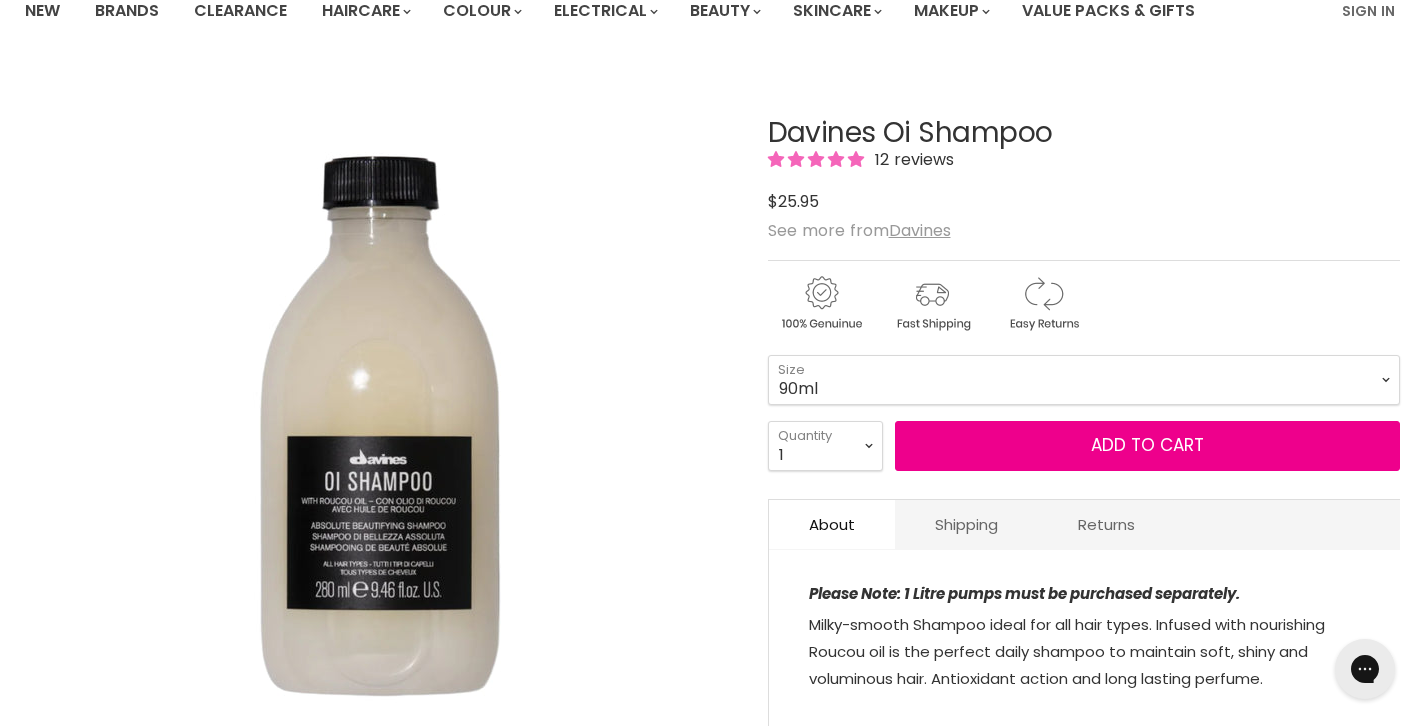 scroll, scrollTop: 0, scrollLeft: 0, axis: both 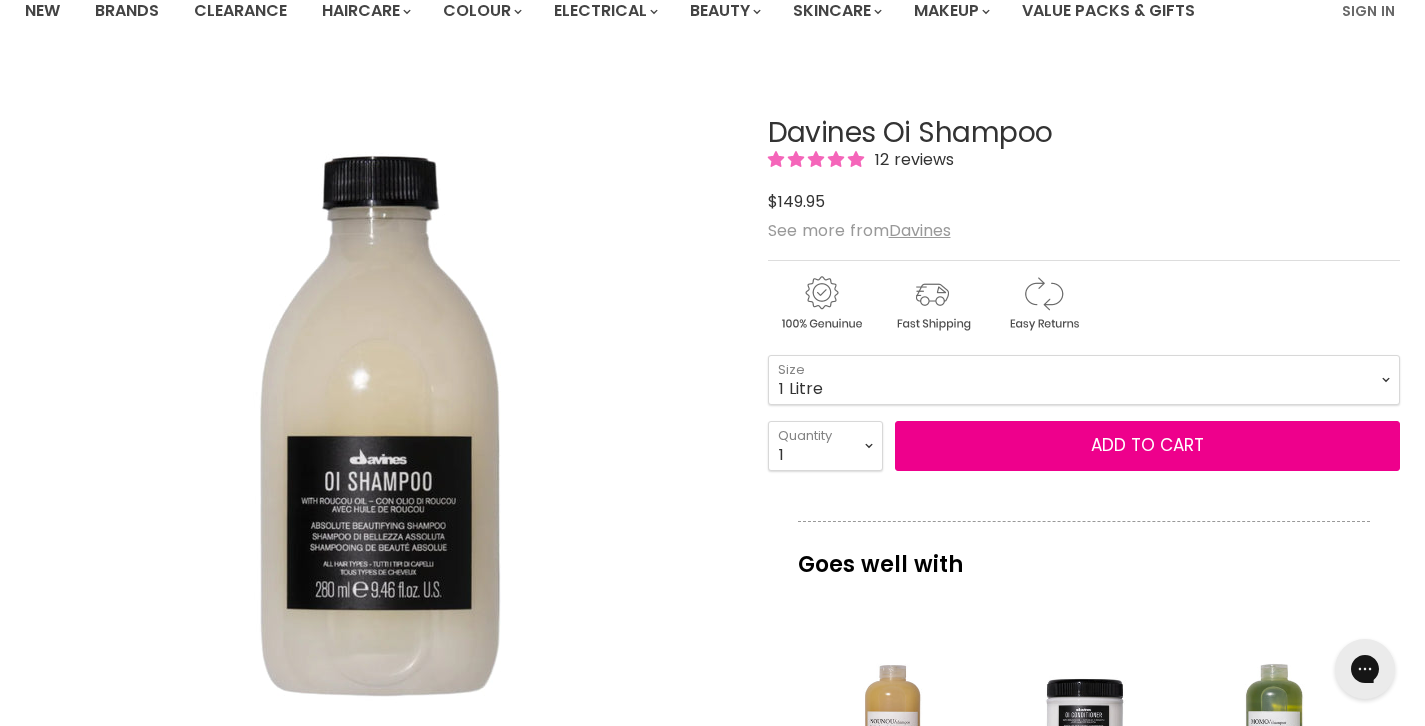 click at bounding box center (1084, 299) 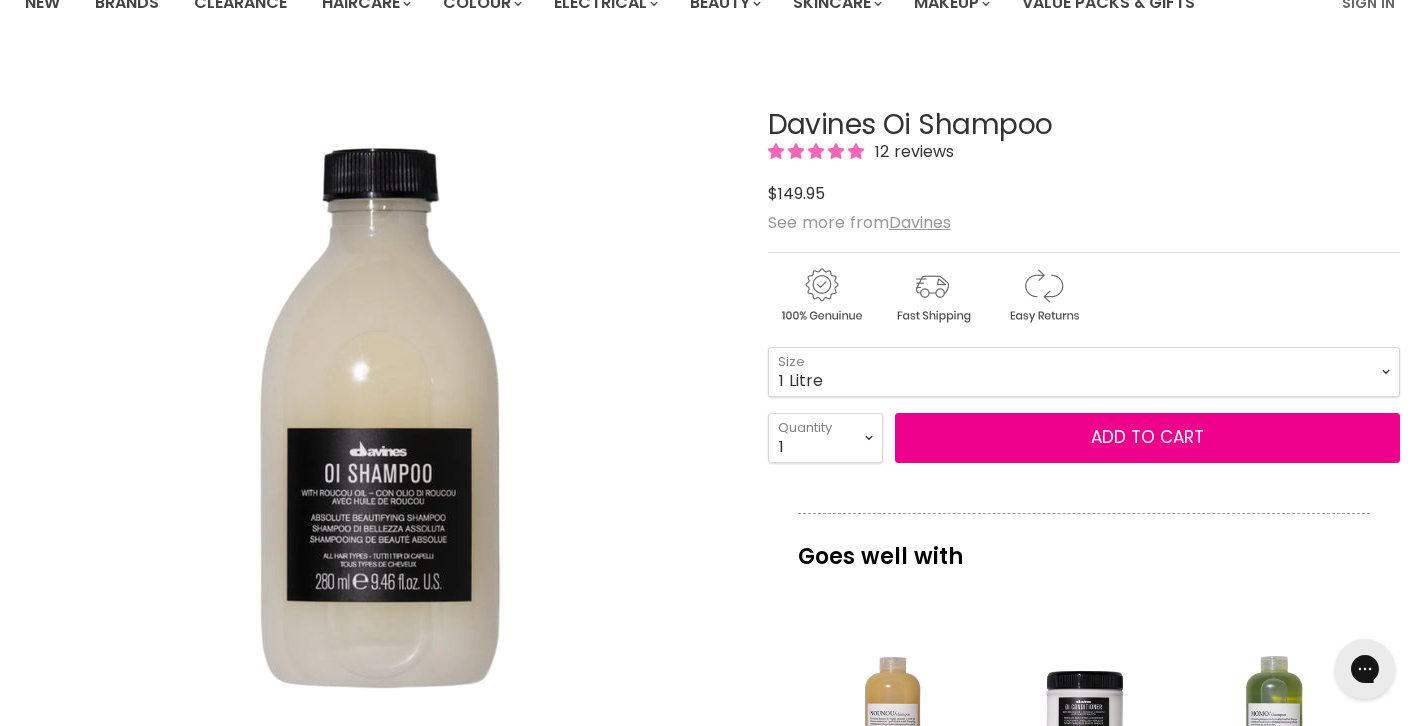 scroll, scrollTop: 204, scrollLeft: 0, axis: vertical 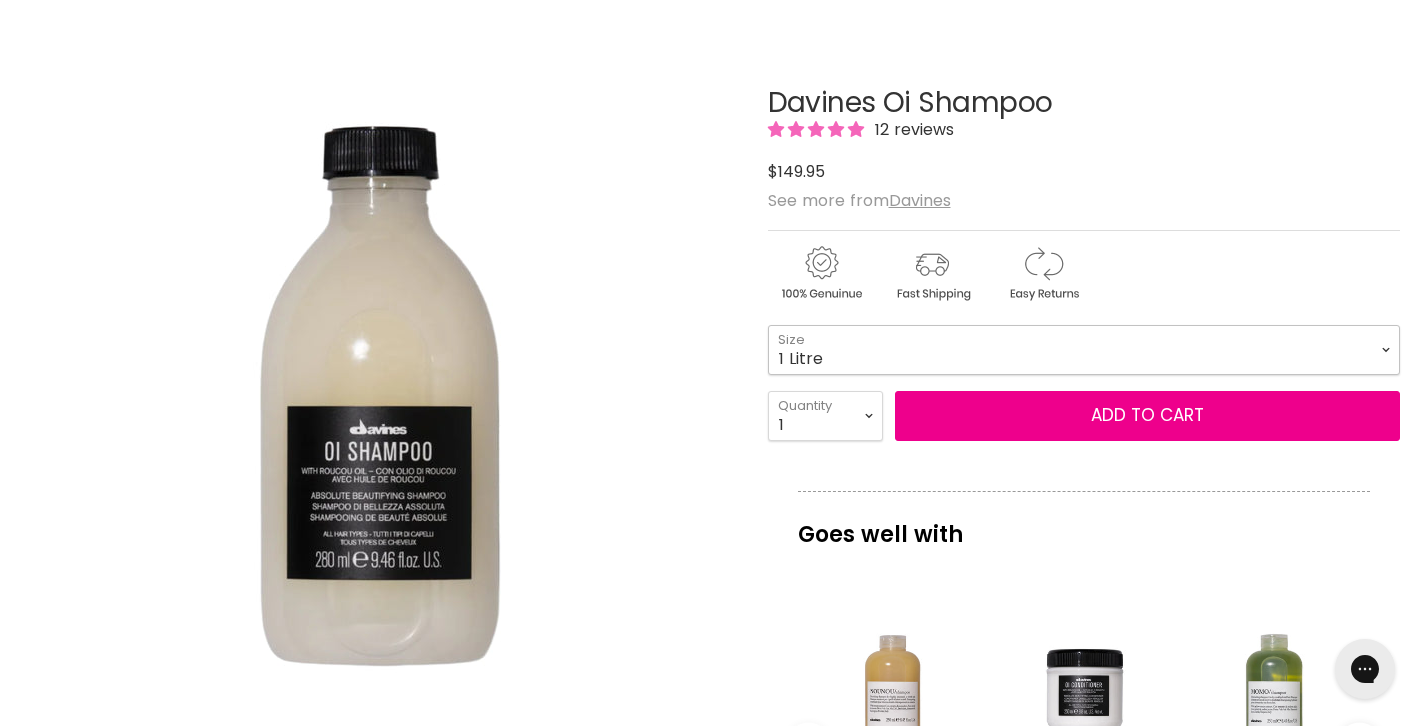 click on "90ml
280ml
1 Litre" at bounding box center [1084, 350] 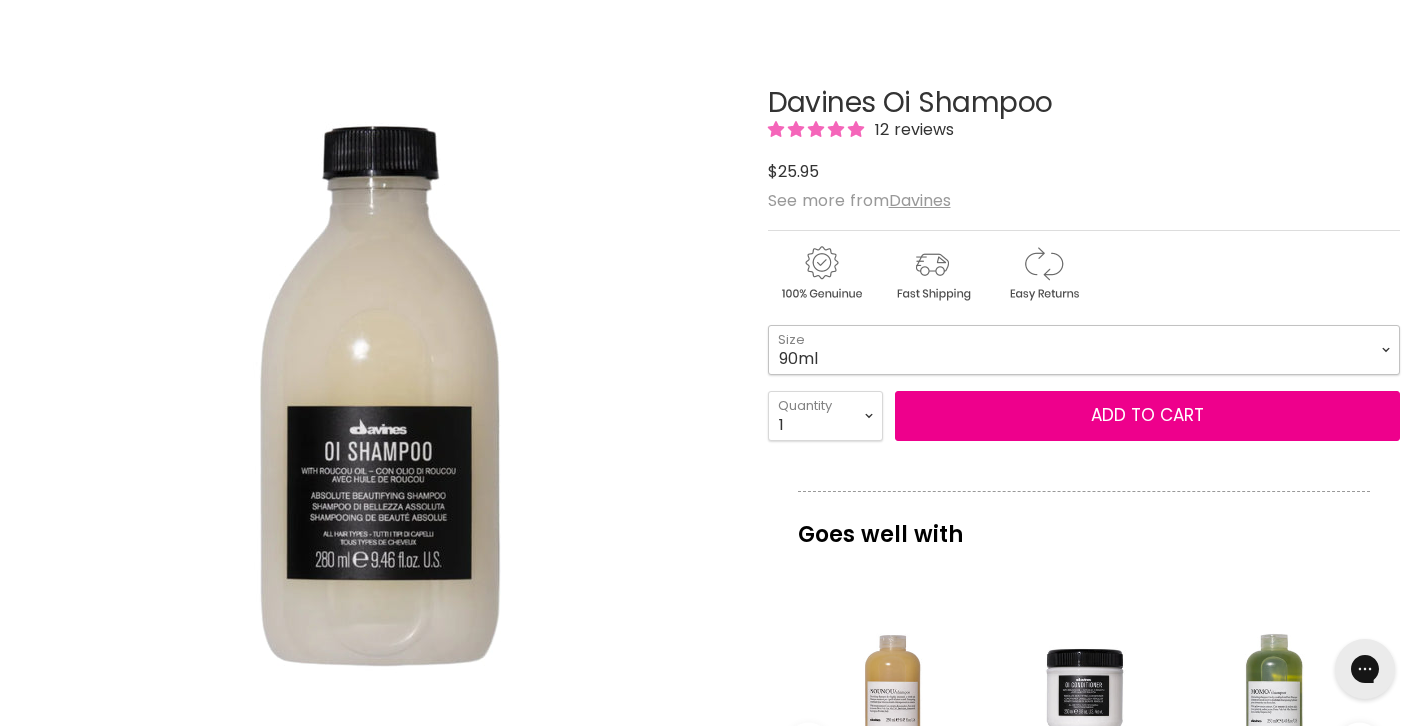 click on "90ml
280ml
1 Litre" at bounding box center (1084, 350) 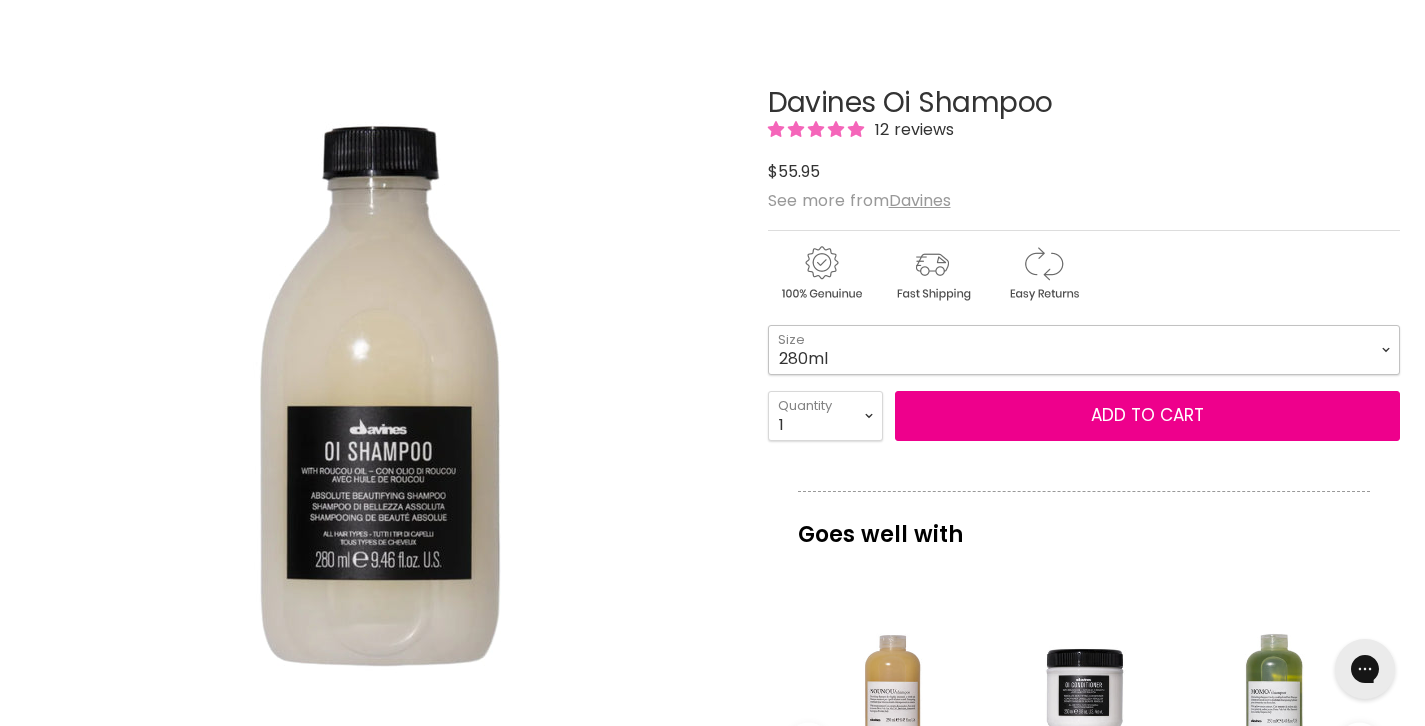 click on "90ml
280ml
1 Litre" at bounding box center [1084, 350] 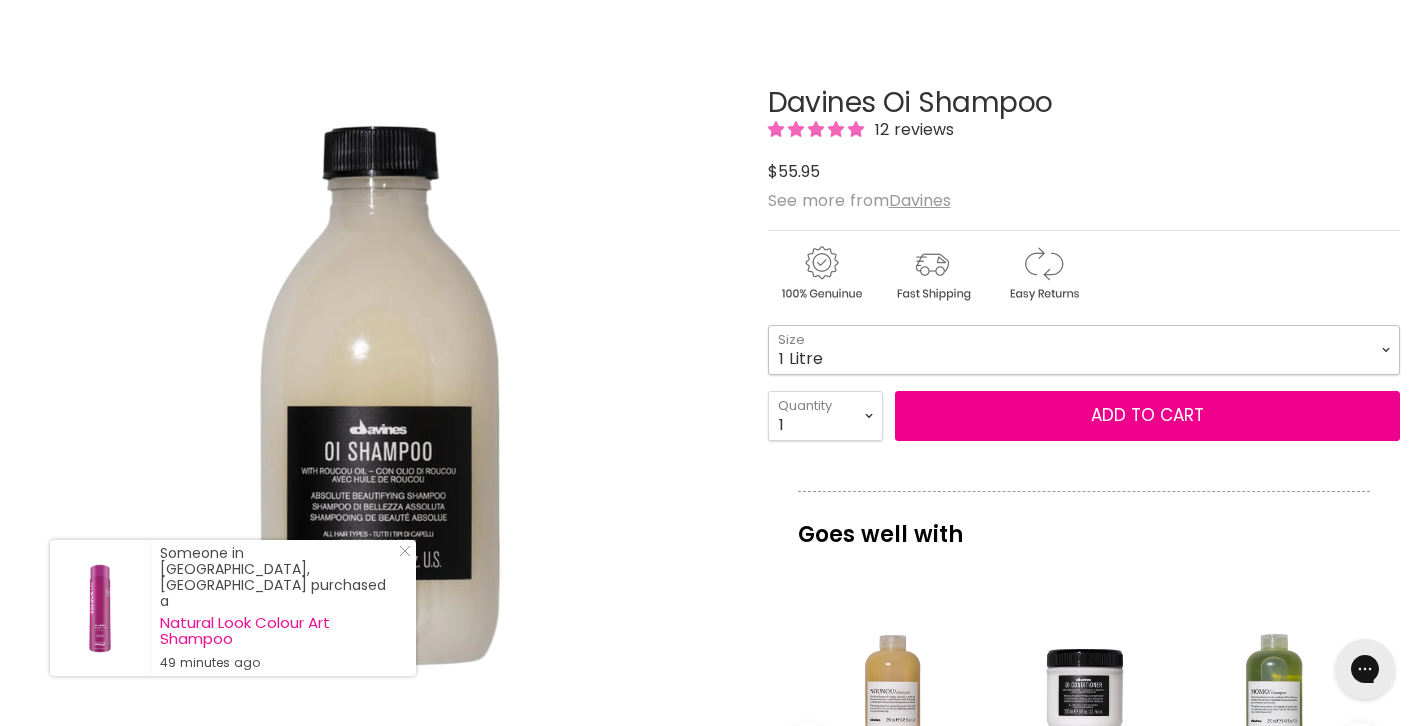 select on "1 Litre" 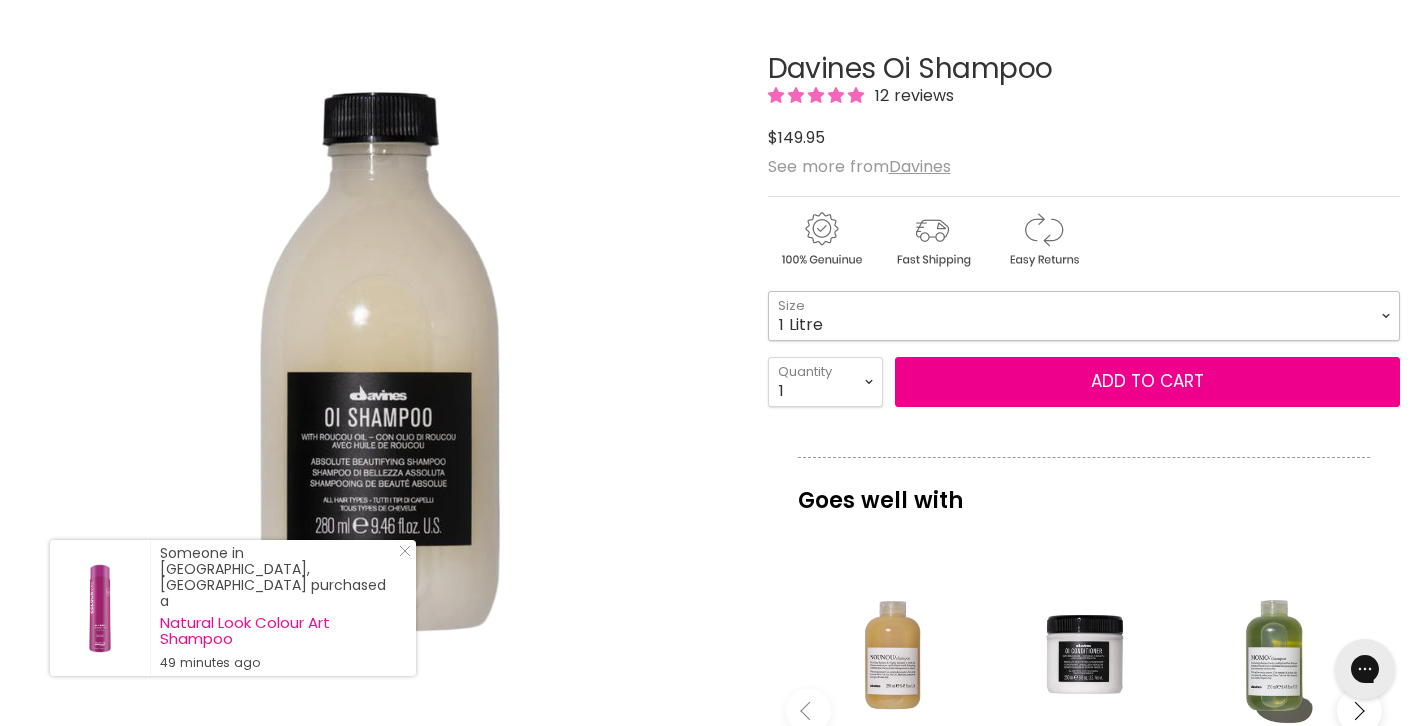 scroll, scrollTop: 239, scrollLeft: 0, axis: vertical 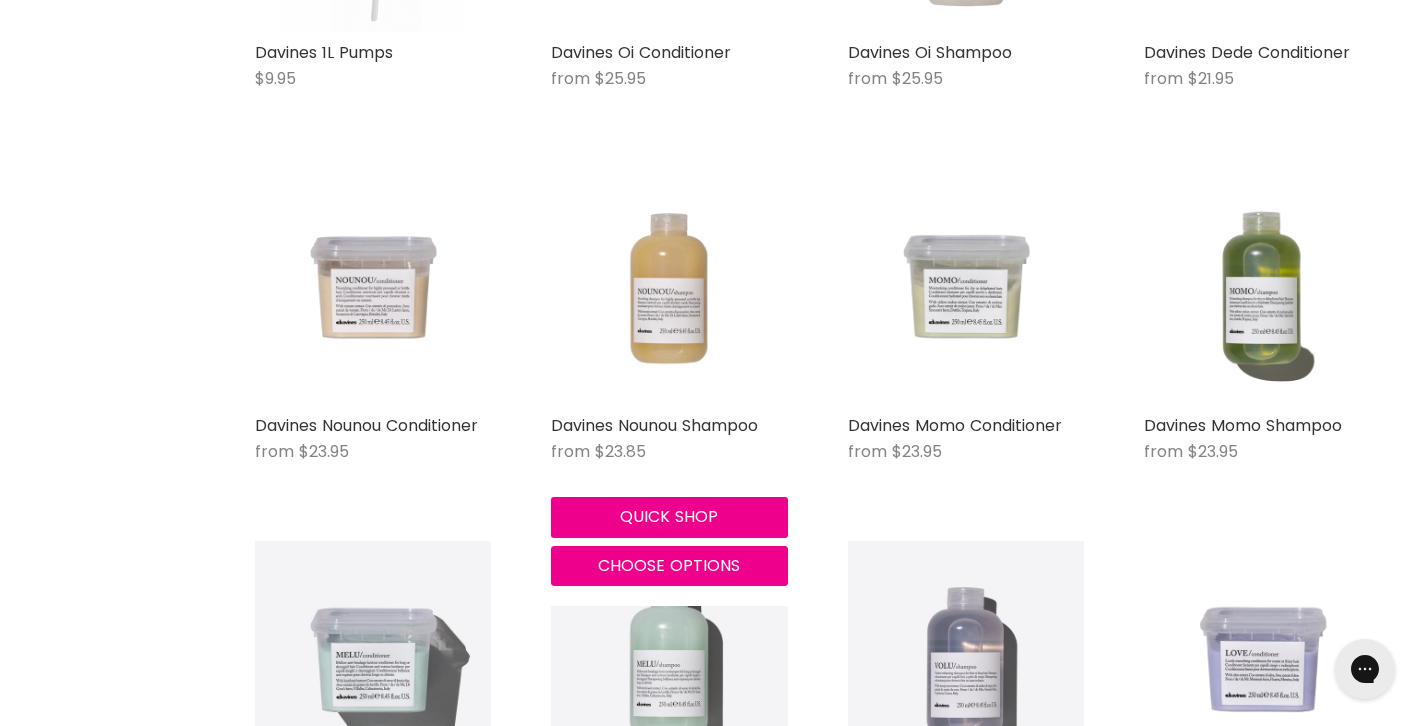 click at bounding box center [669, 287] 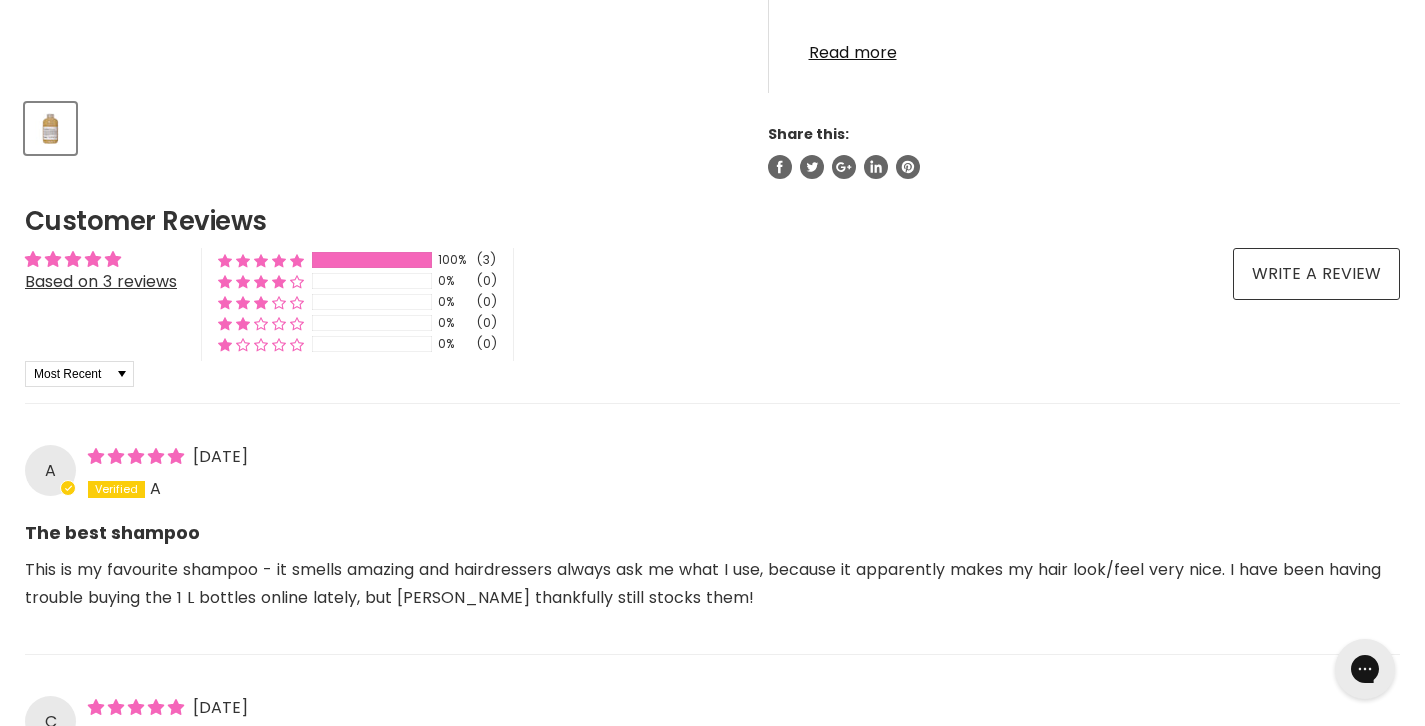 scroll, scrollTop: 956, scrollLeft: 0, axis: vertical 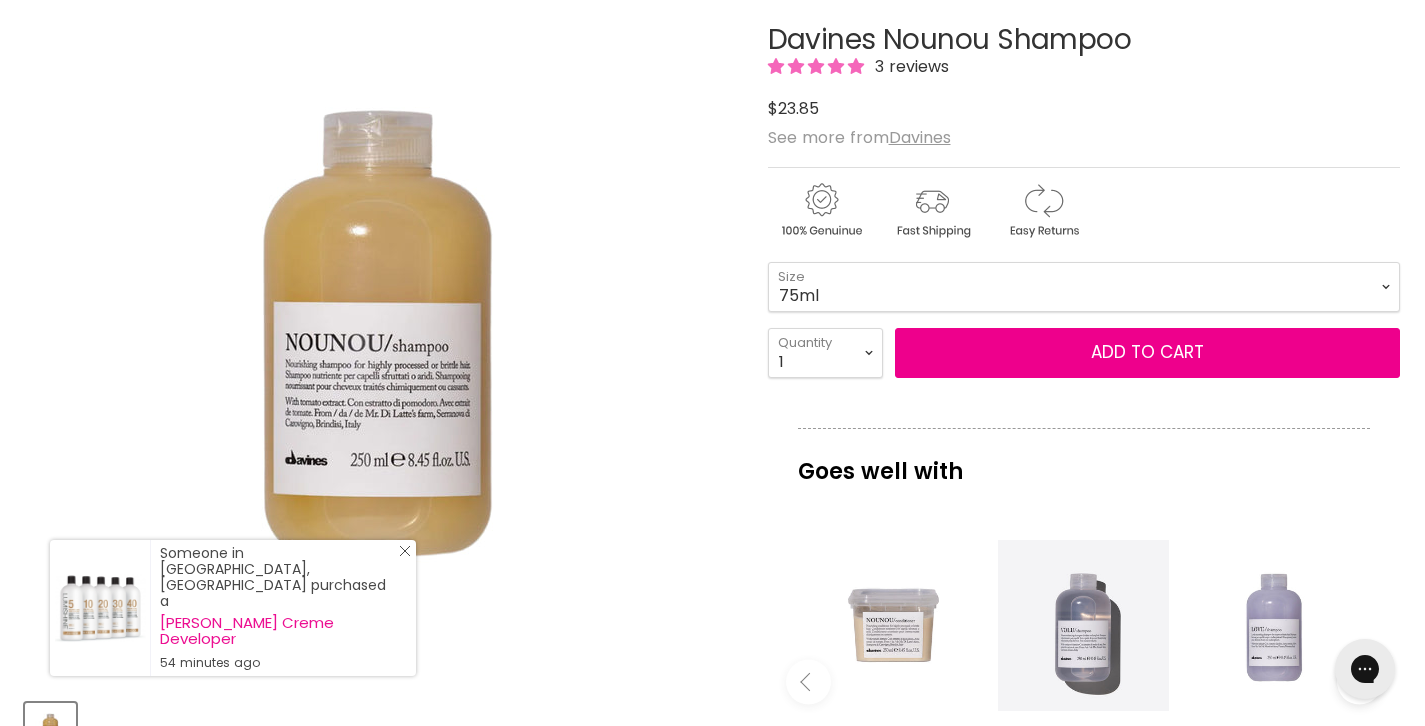 click on "Close Icon" 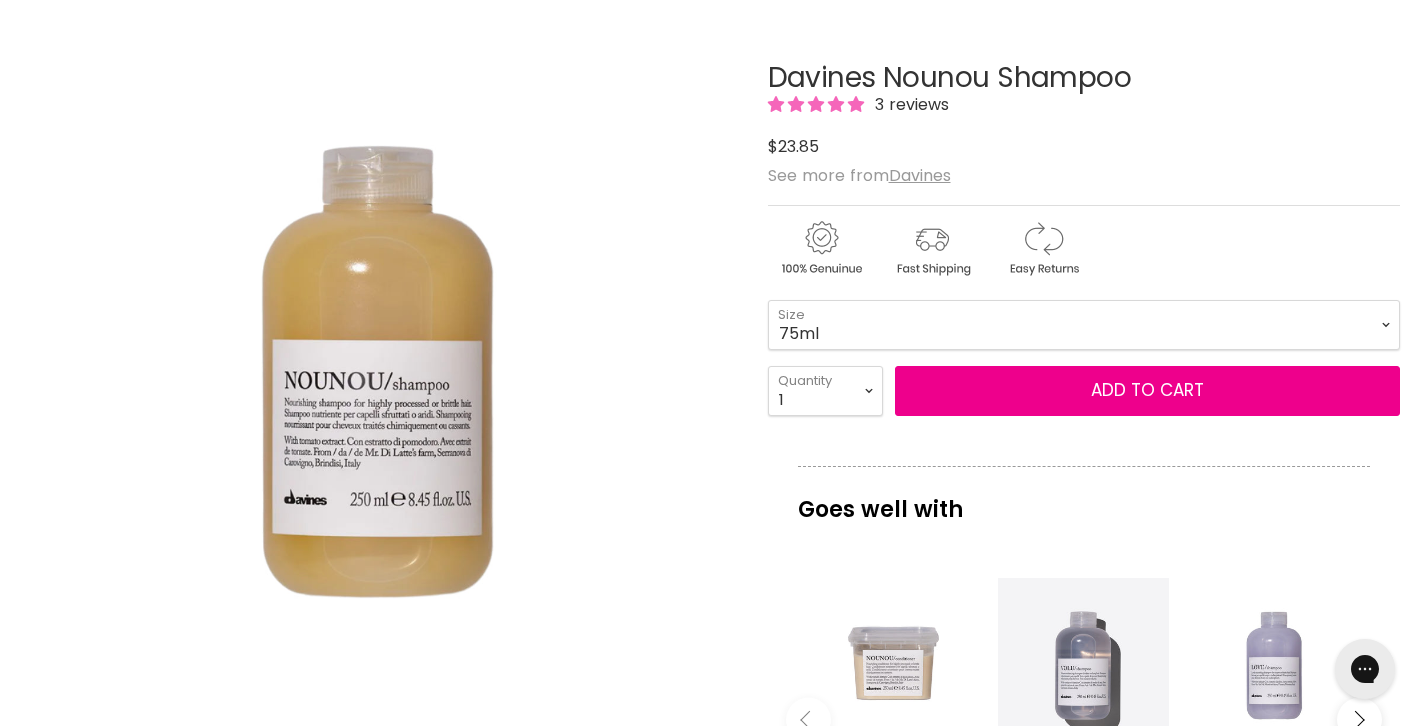 scroll, scrollTop: 226, scrollLeft: 0, axis: vertical 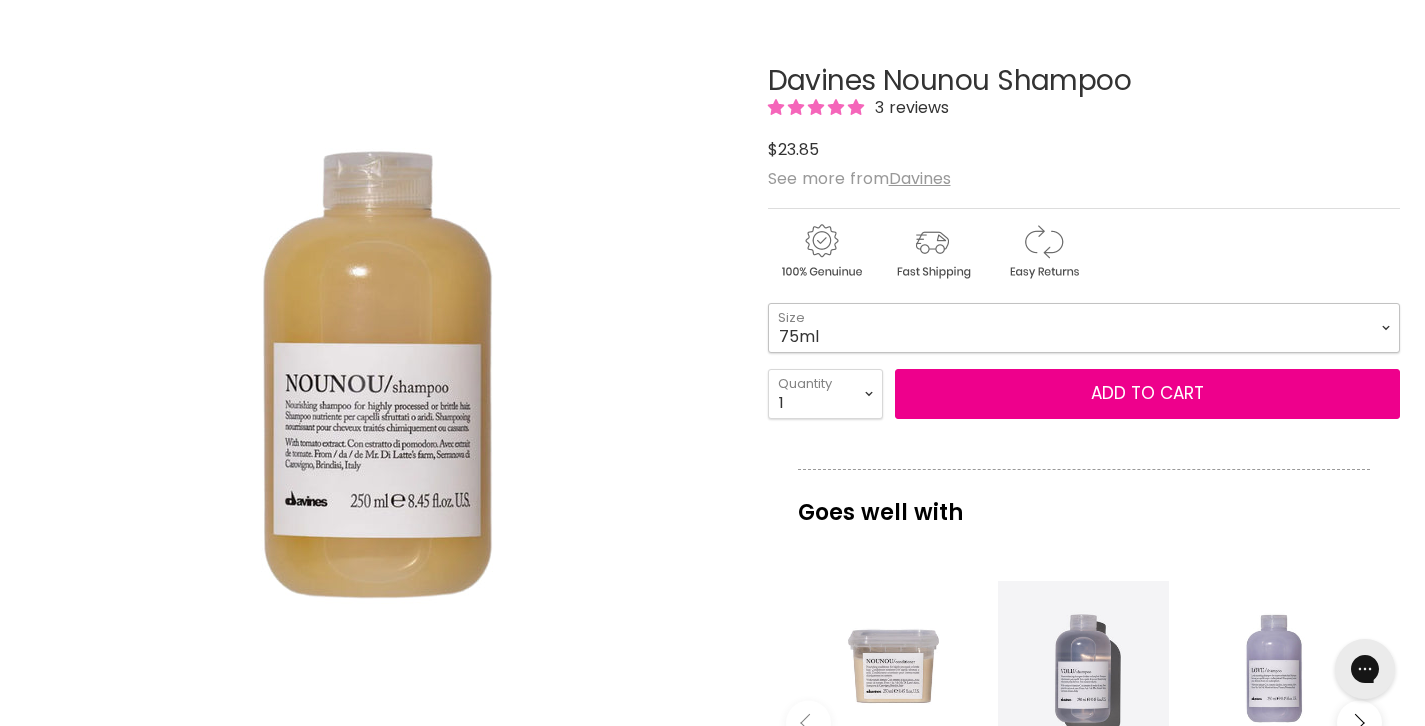 click on "75ml
250ml
1 Litre" at bounding box center [1084, 328] 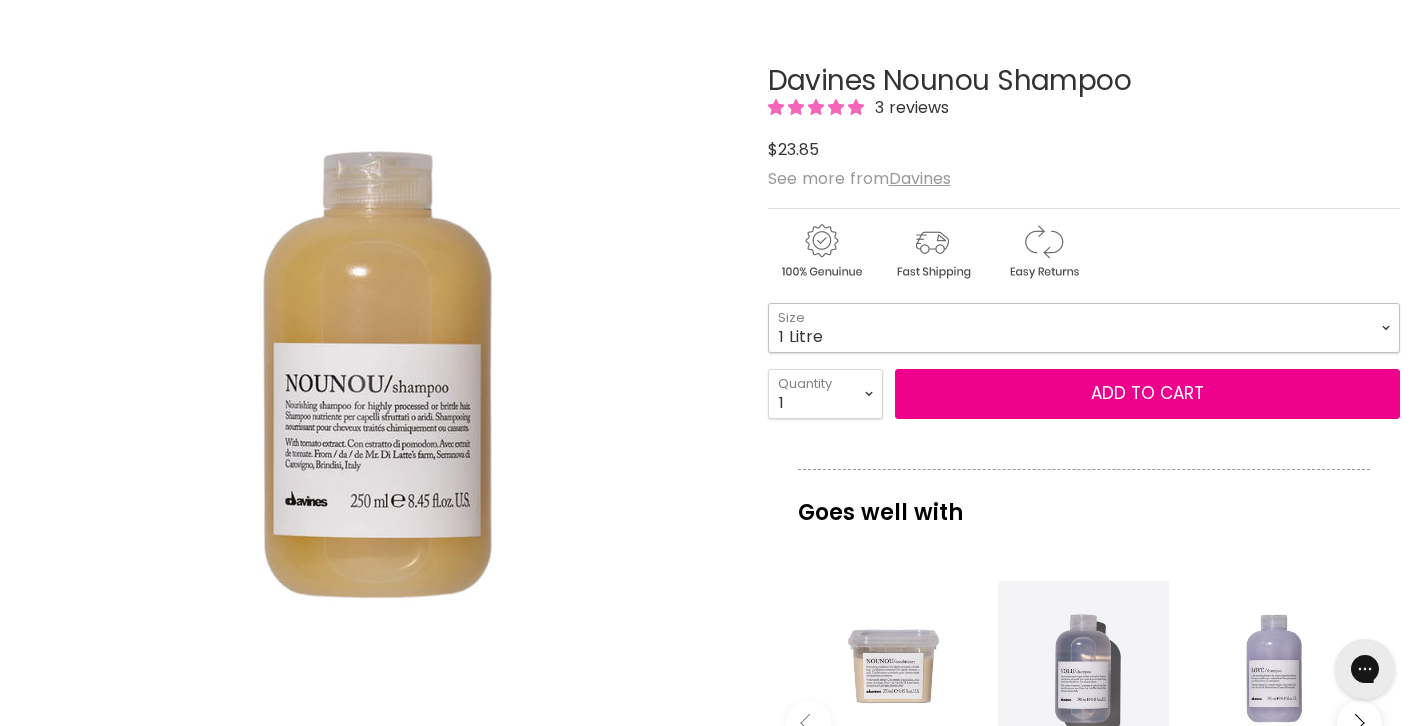 select on "1 Litre" 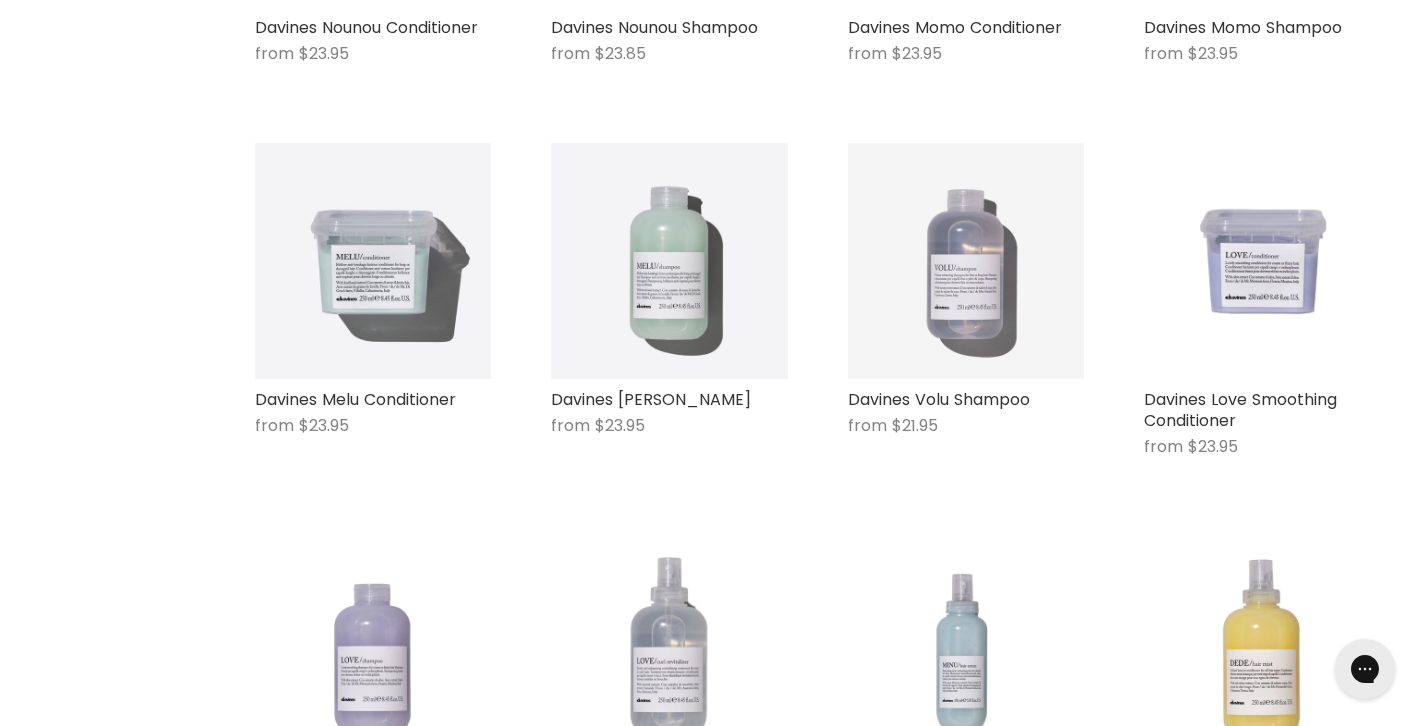 scroll, scrollTop: 0, scrollLeft: 0, axis: both 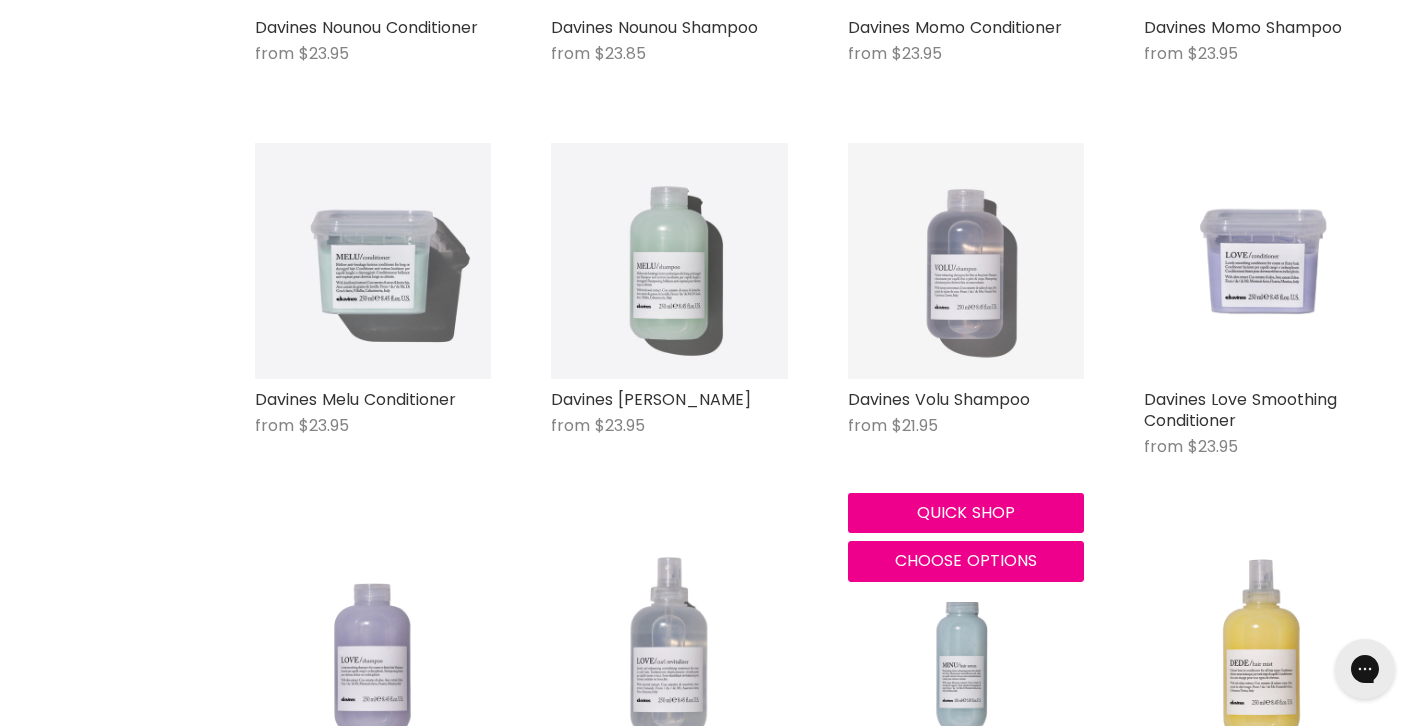 click at bounding box center [966, 261] 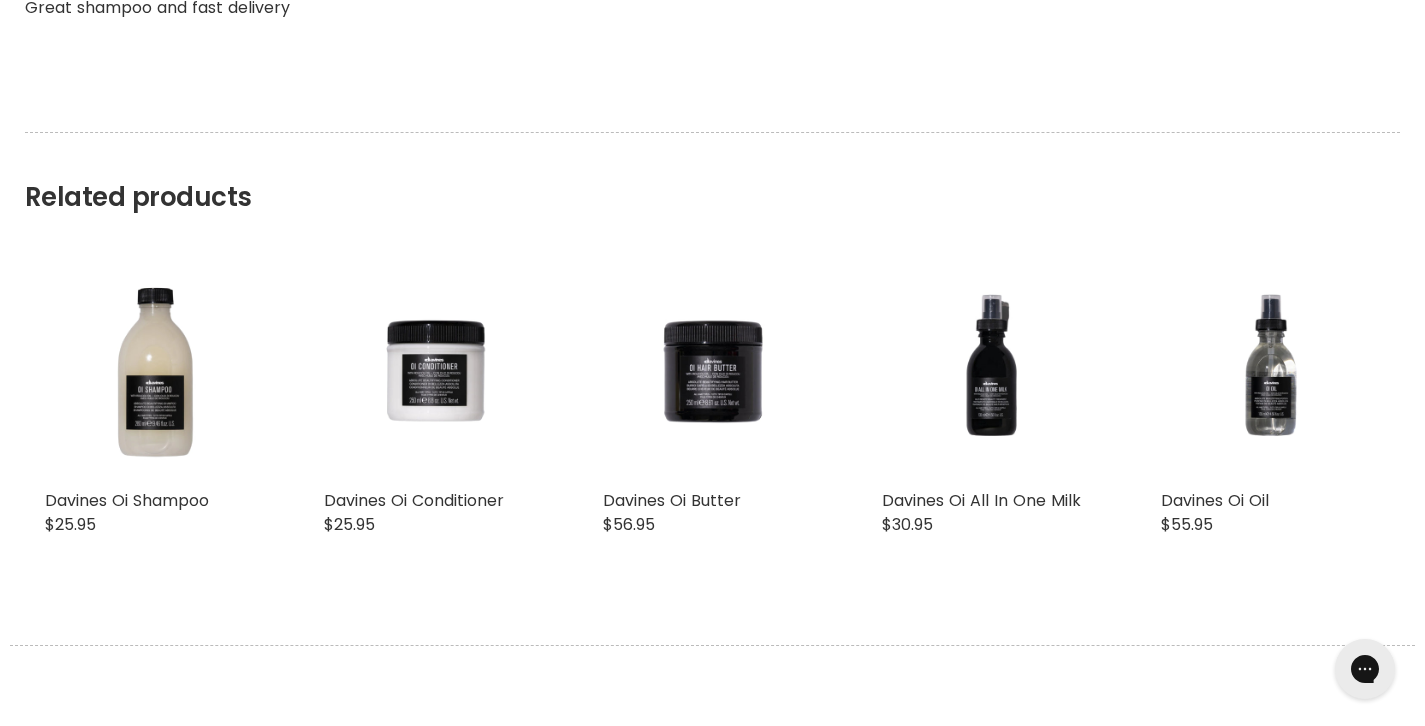 scroll, scrollTop: 0, scrollLeft: 0, axis: both 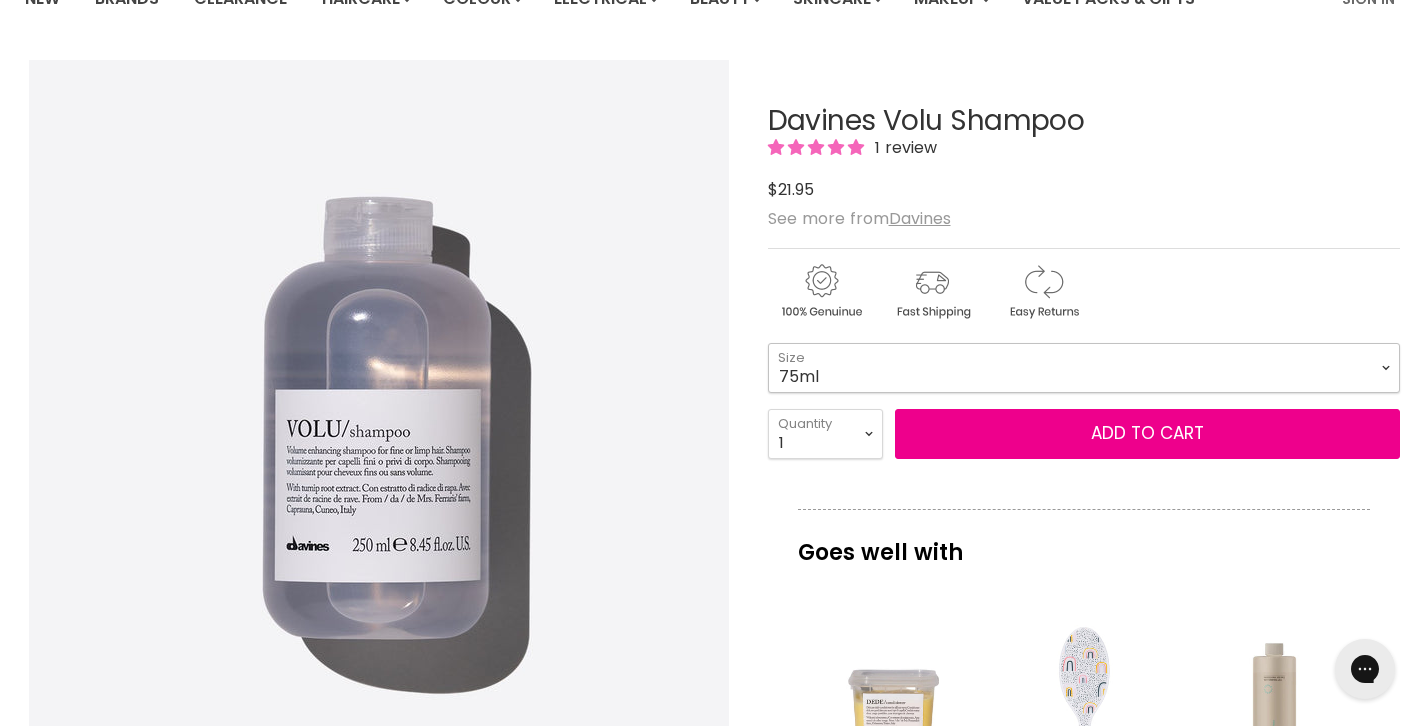 click on "75ml
250ml
1 Litre" at bounding box center [1084, 368] 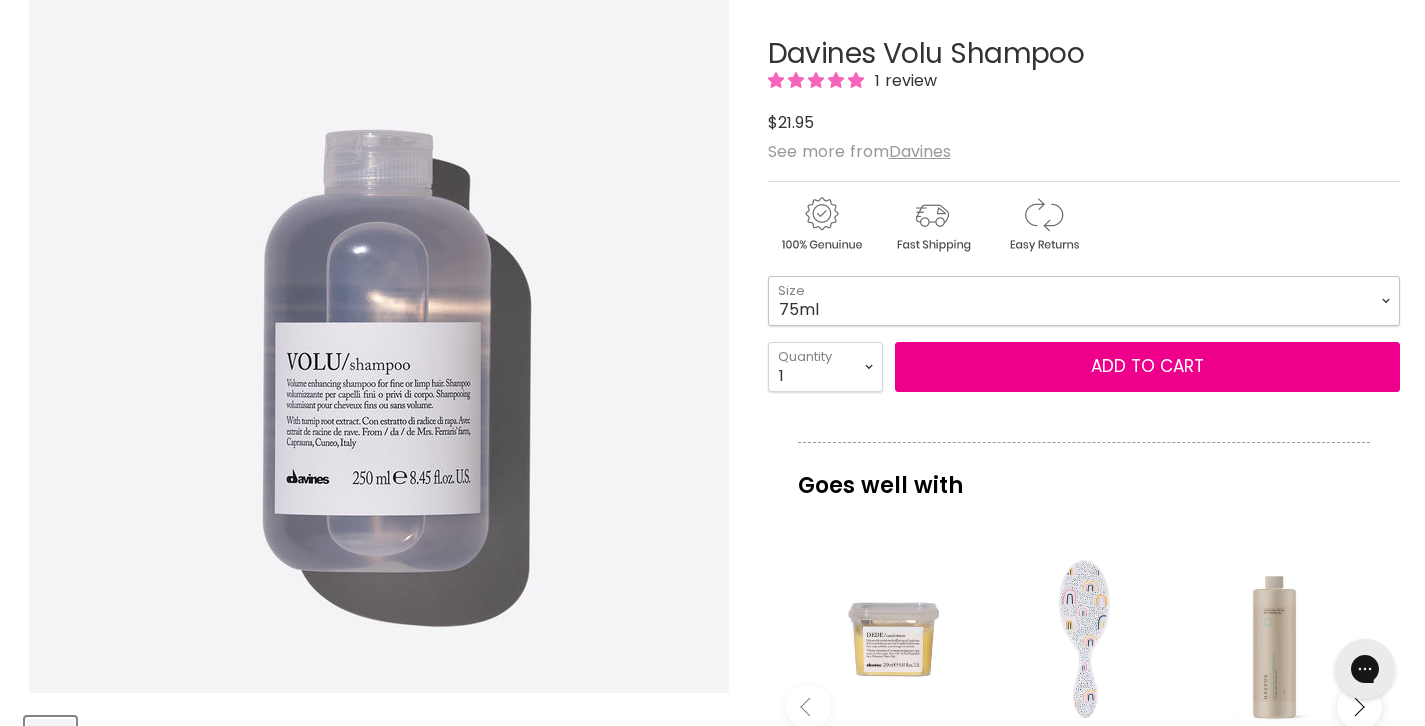 scroll, scrollTop: 229, scrollLeft: 0, axis: vertical 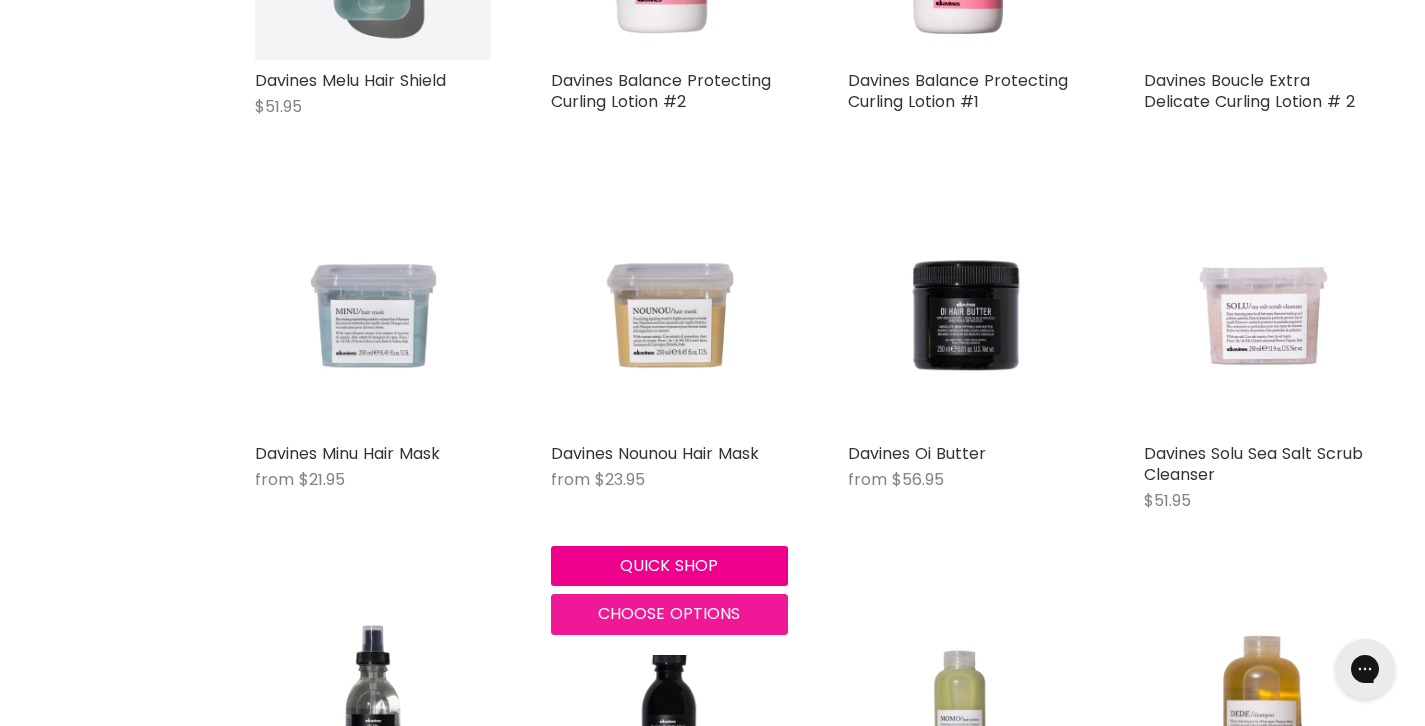 click on "Choose options" at bounding box center (669, 613) 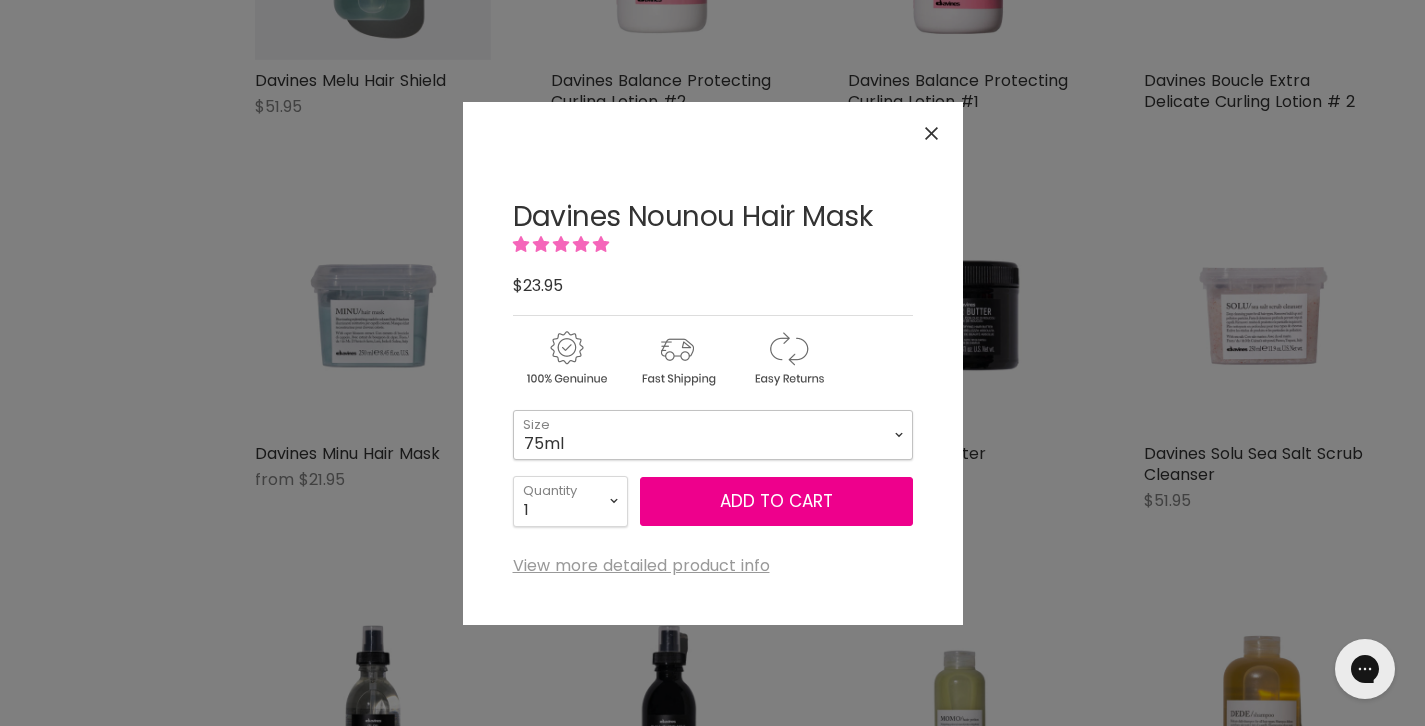 click on "75ml
250ml
1 Litre" at bounding box center (713, 435) 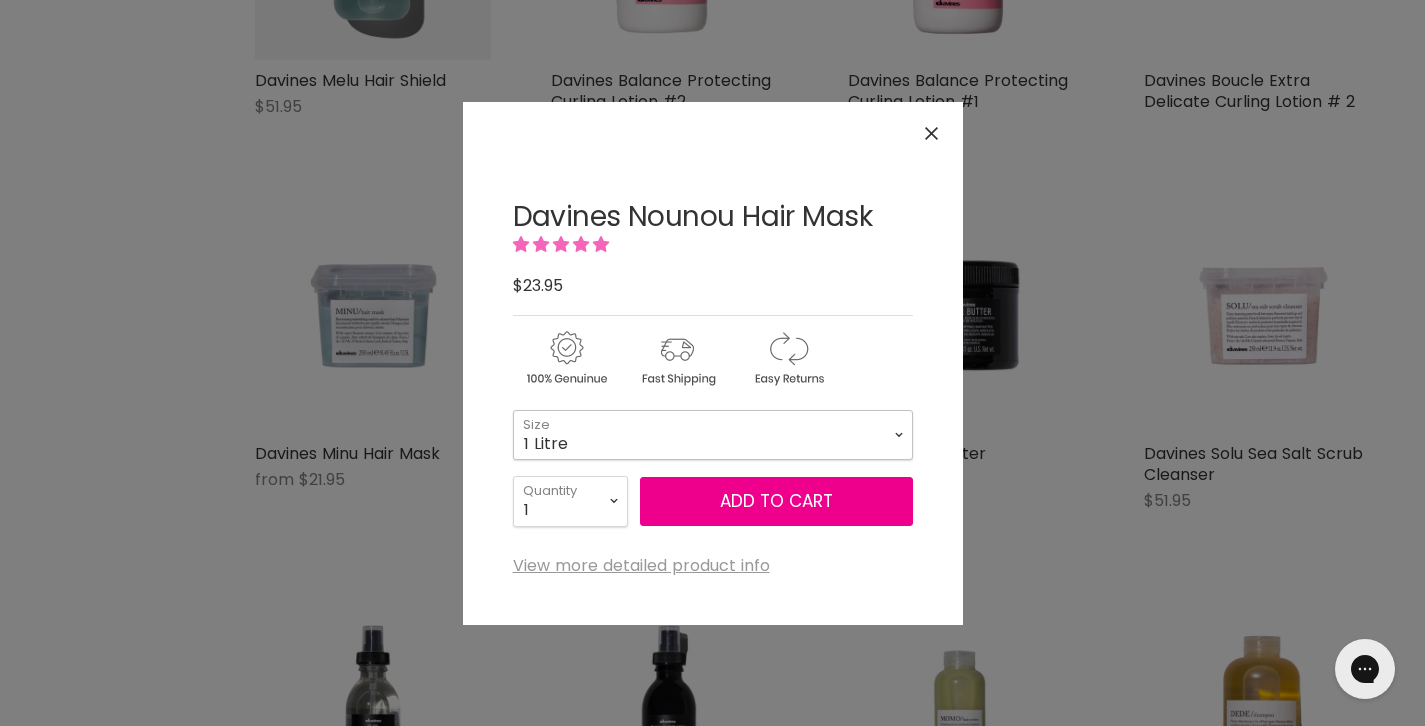 select on "1 Litre" 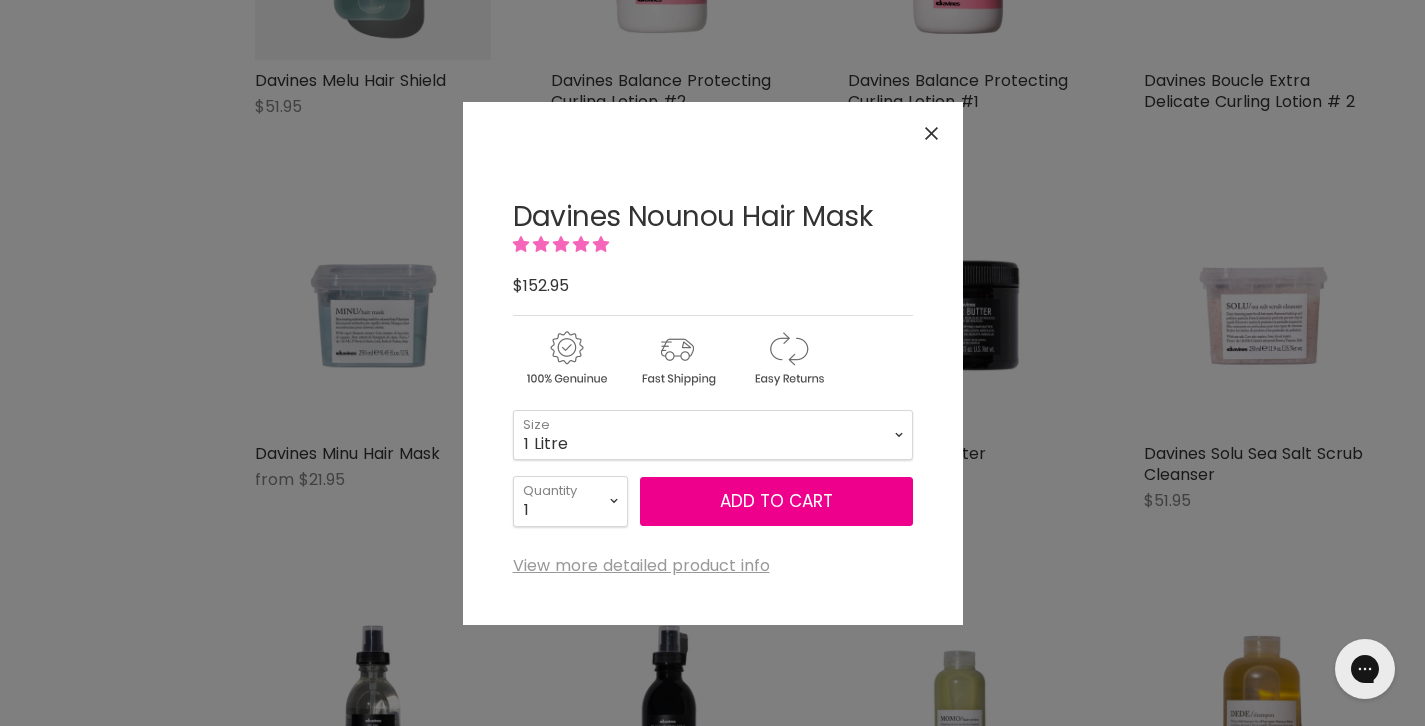 click at bounding box center [931, 133] 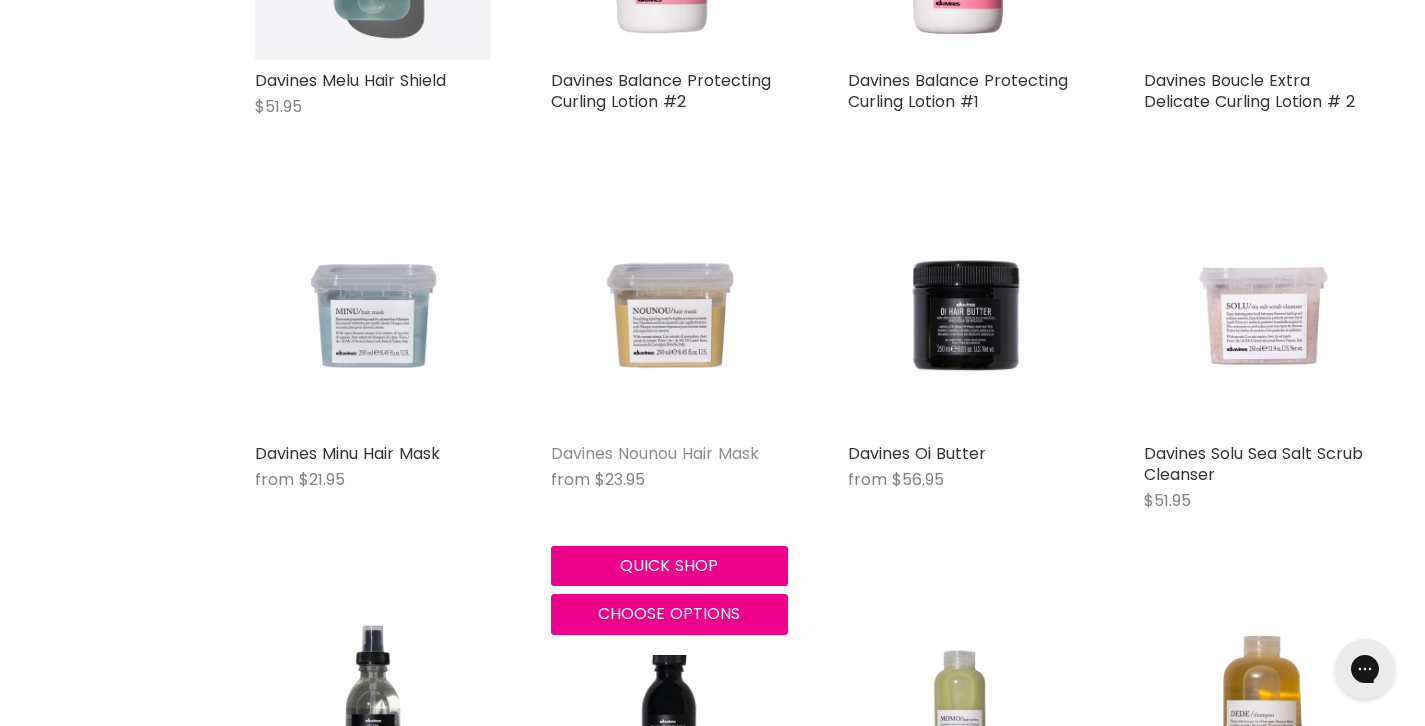 click on "Davines Nounou Hair Mask" at bounding box center (655, 453) 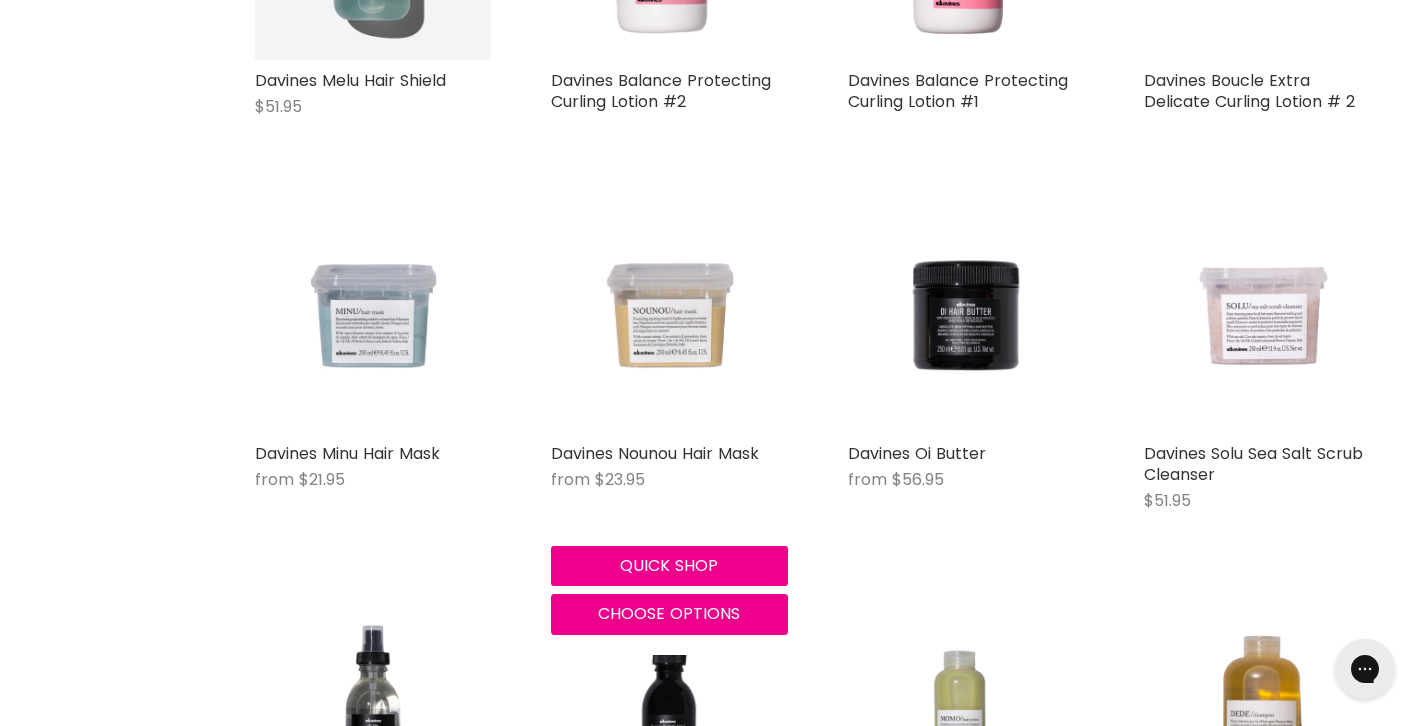 click at bounding box center (669, 314) 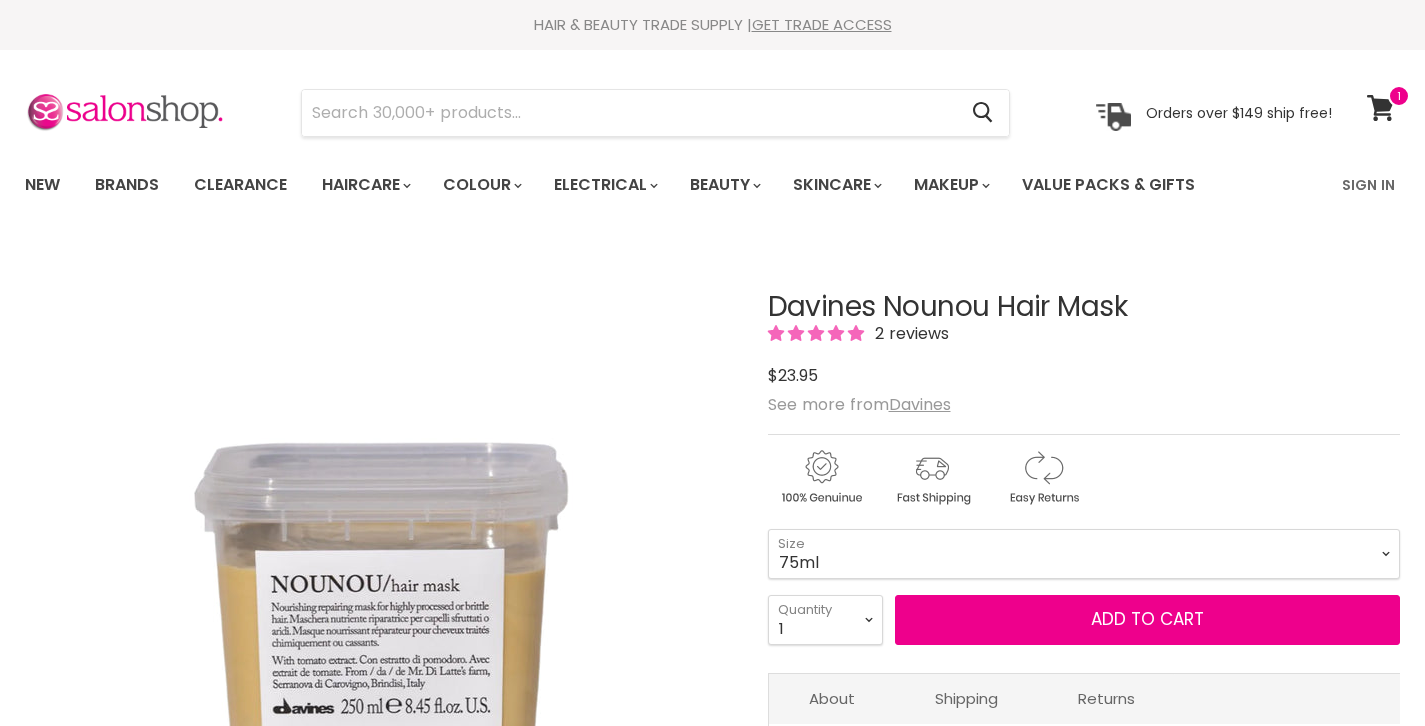scroll, scrollTop: 282, scrollLeft: 0, axis: vertical 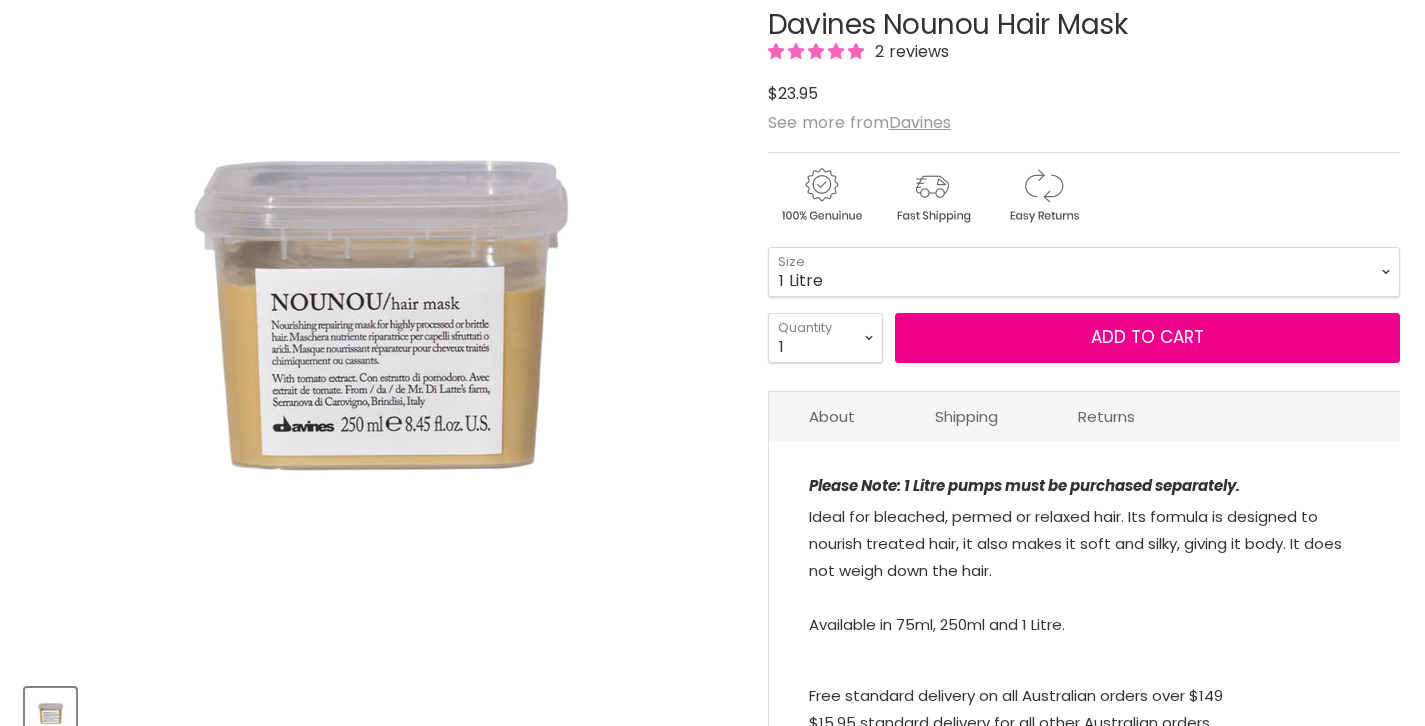 select on "1 Litre" 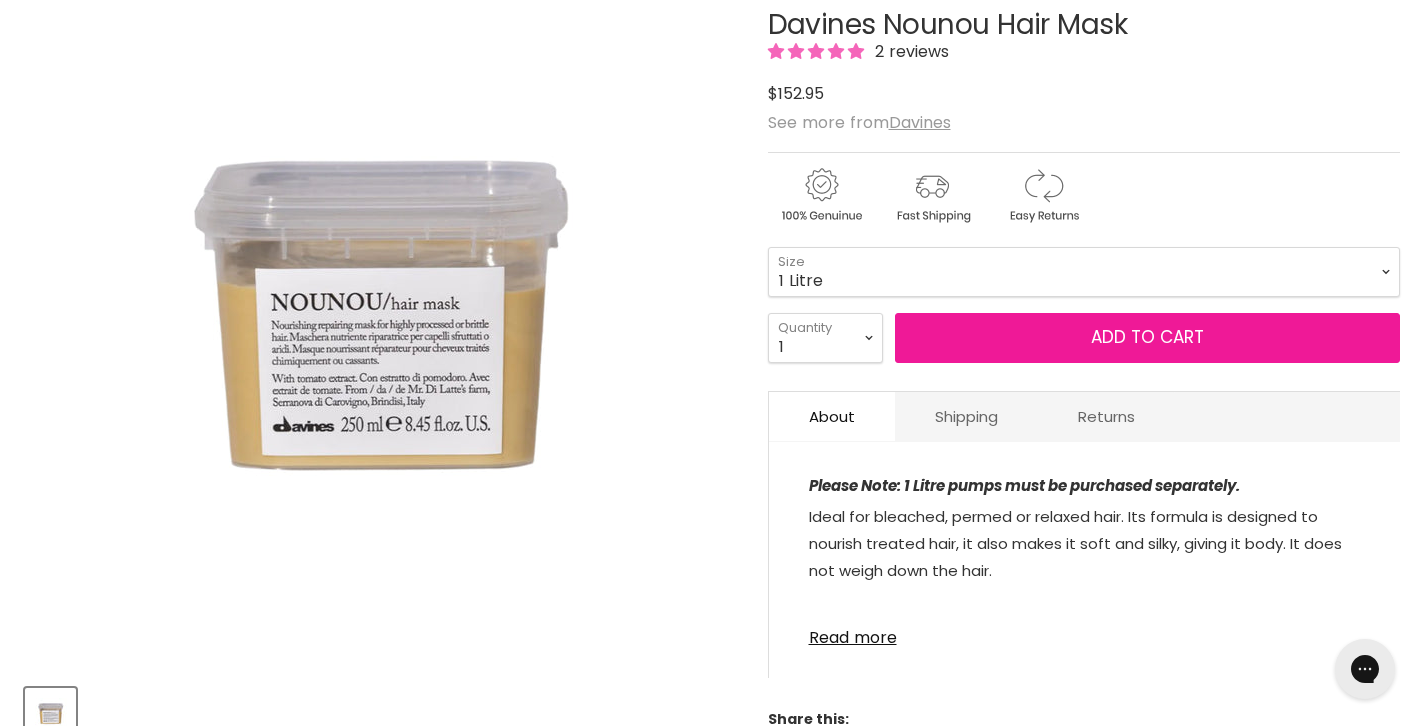 scroll, scrollTop: 0, scrollLeft: 0, axis: both 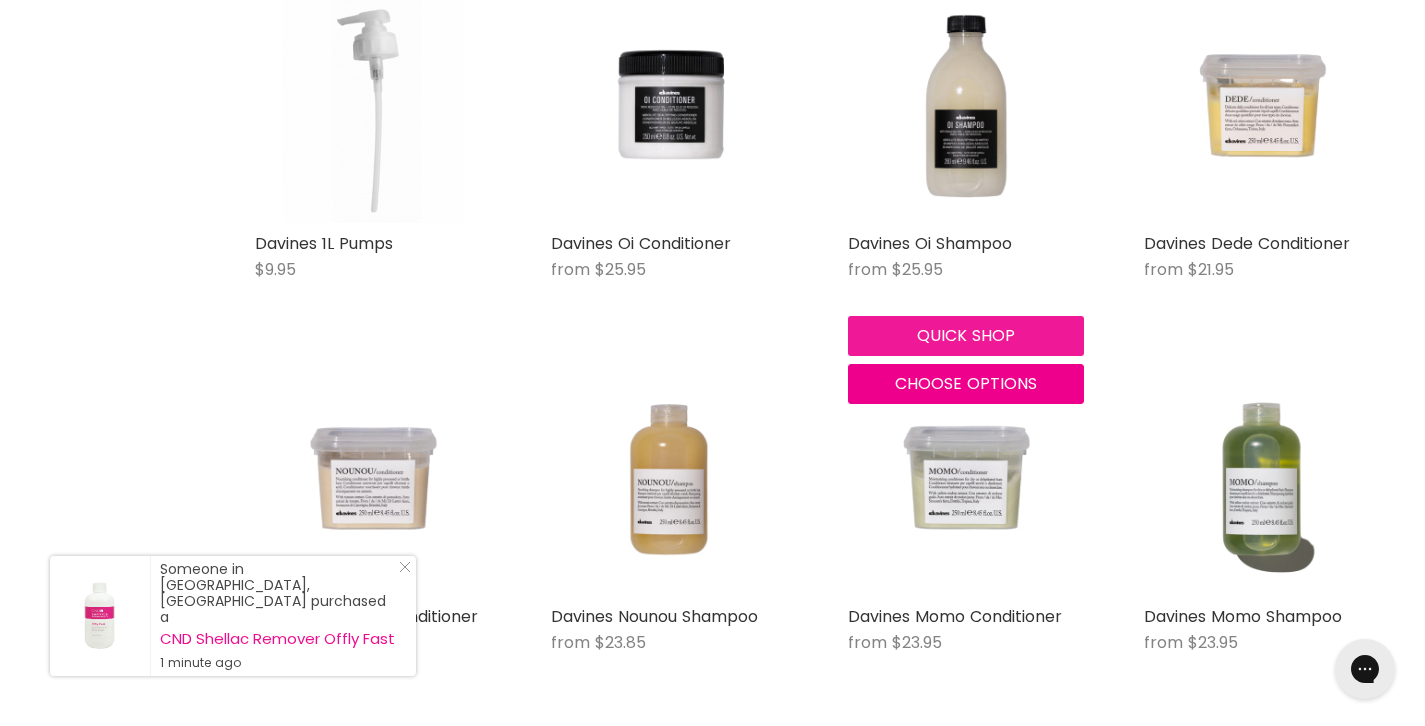 click on "Quick shop" at bounding box center (966, 336) 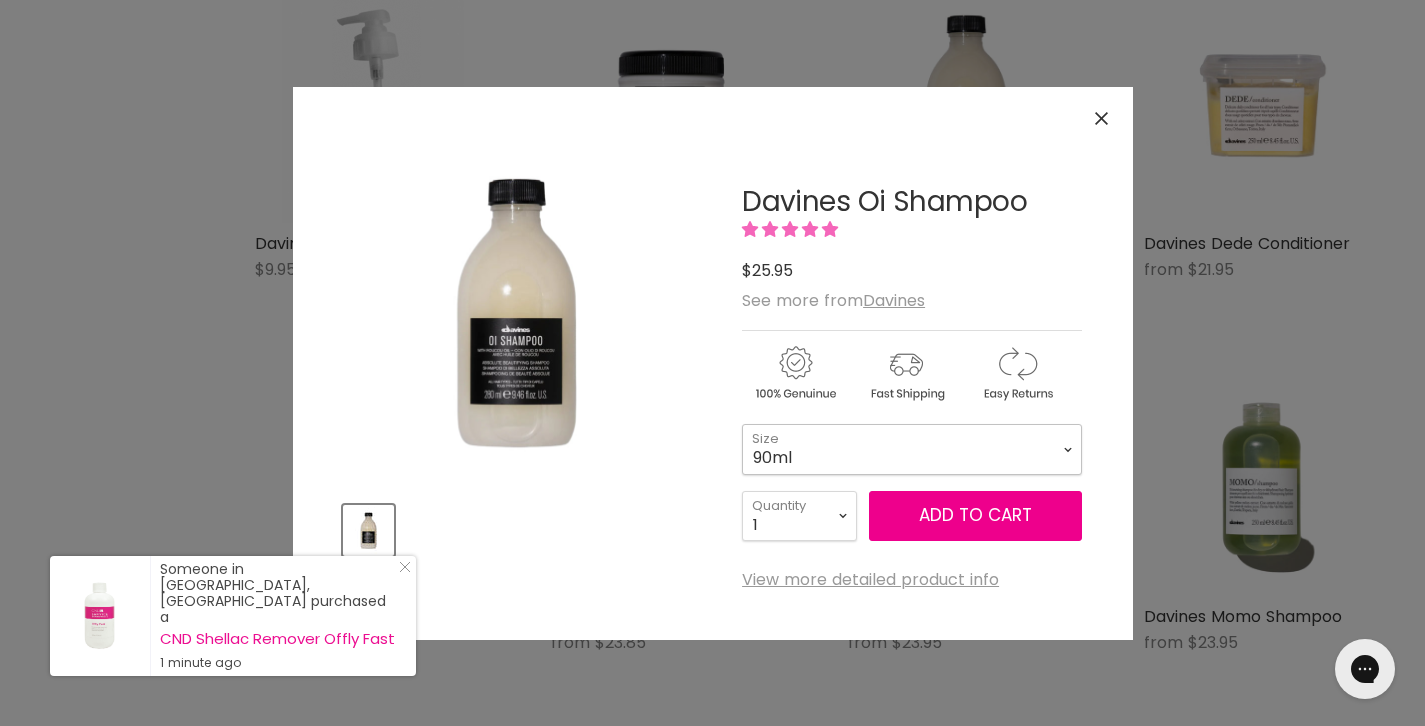 click on "90ml
280ml
1 Litre" at bounding box center [912, 449] 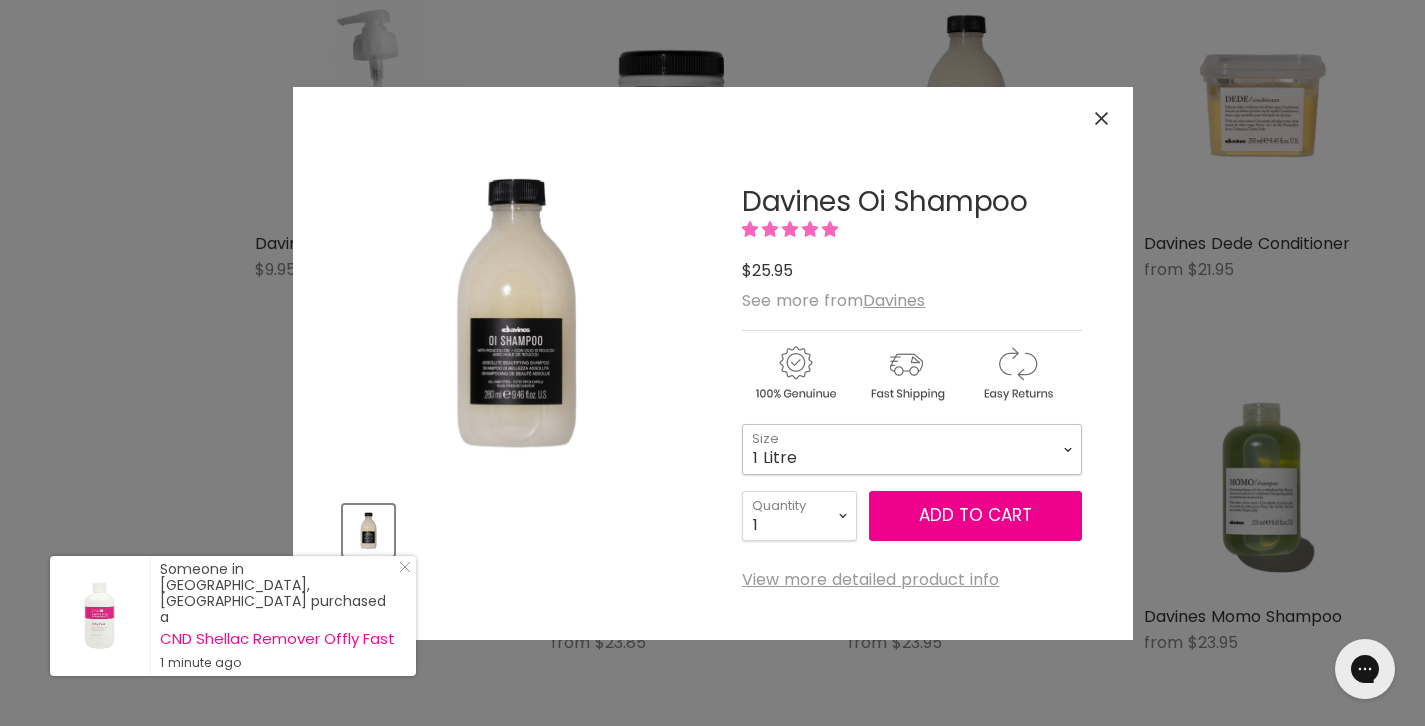 select on "1 Litre" 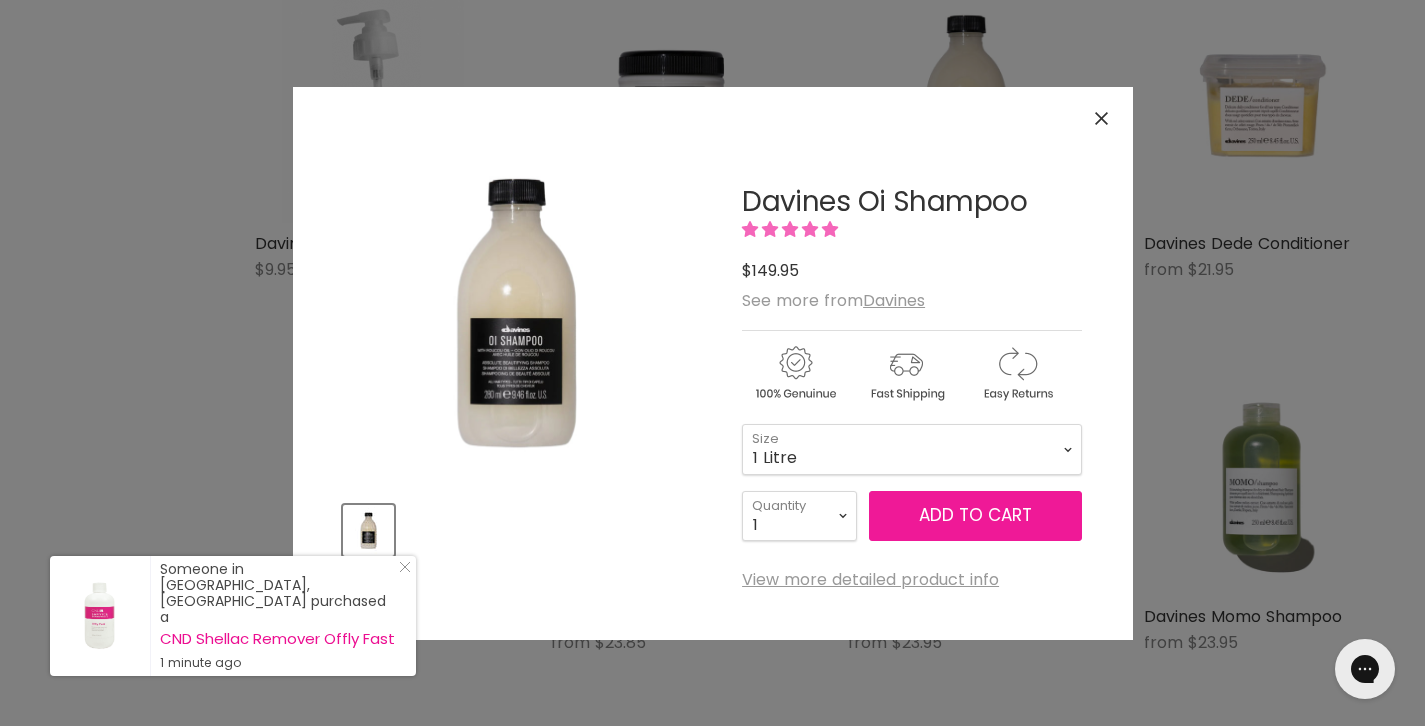 click on "Add to cart" at bounding box center [975, 516] 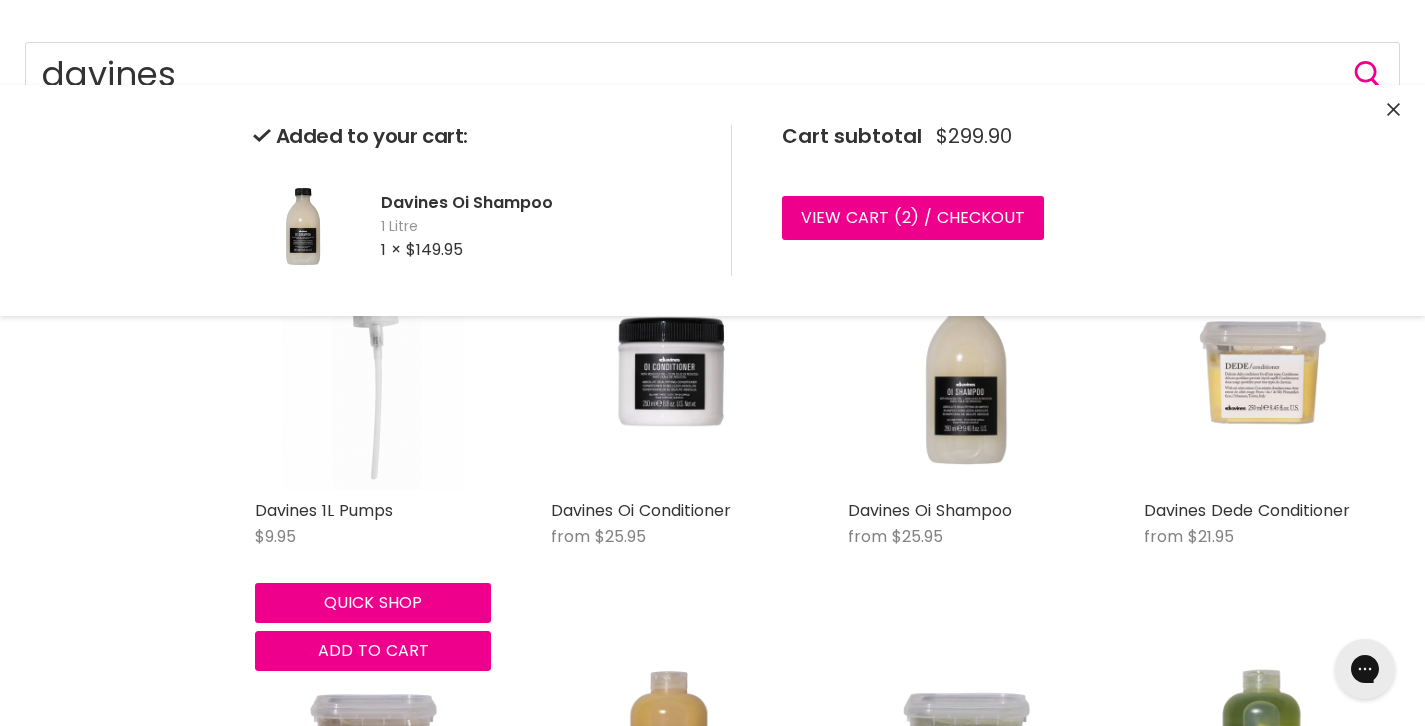 scroll, scrollTop: 216, scrollLeft: 0, axis: vertical 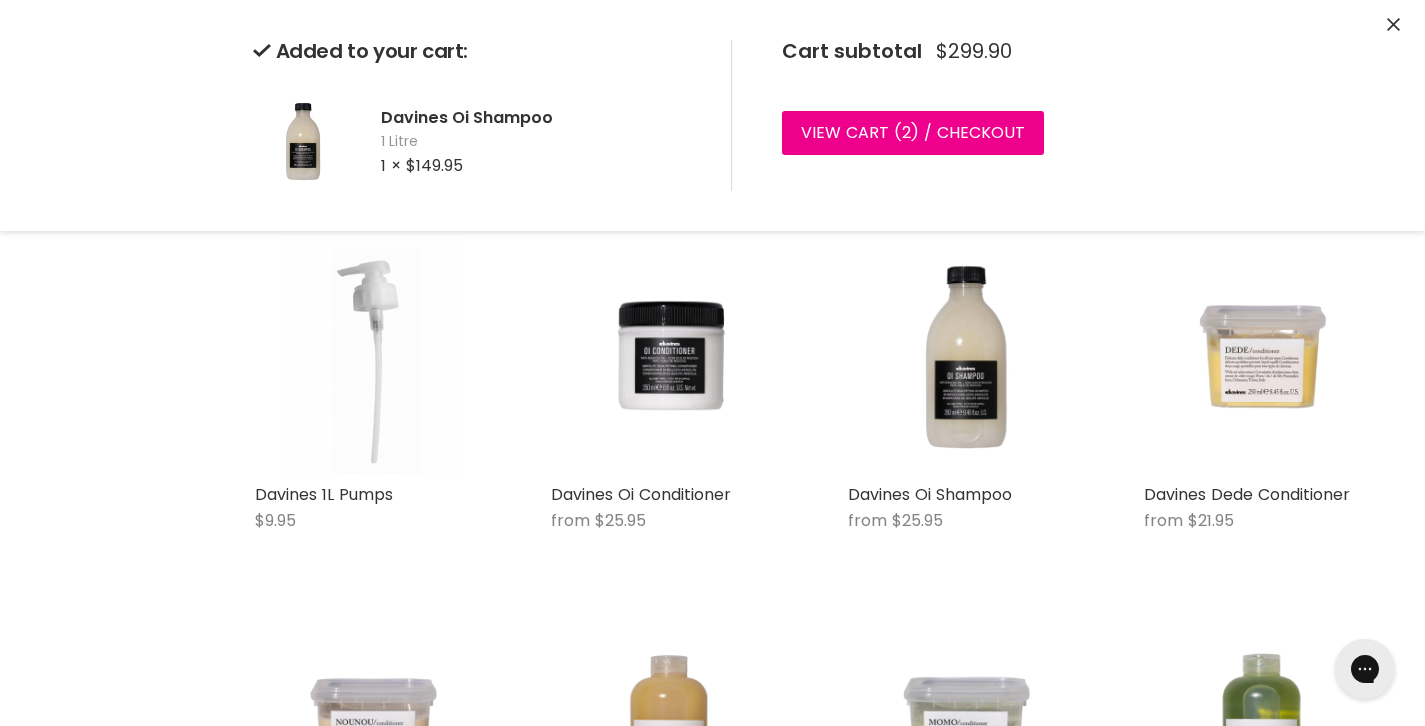 click on "Davines 1L Pumps $9.95 Davines Quick shop Add to cart
Davines Oi Conditioner from   $25.95 Davines Quick shop Choose options
Davines Oi Shampoo from   $25.95 Davines Quick shop Choose options
Click or scroll to zoom
Tap or pinch to zoom" at bounding box center [817, 1368] 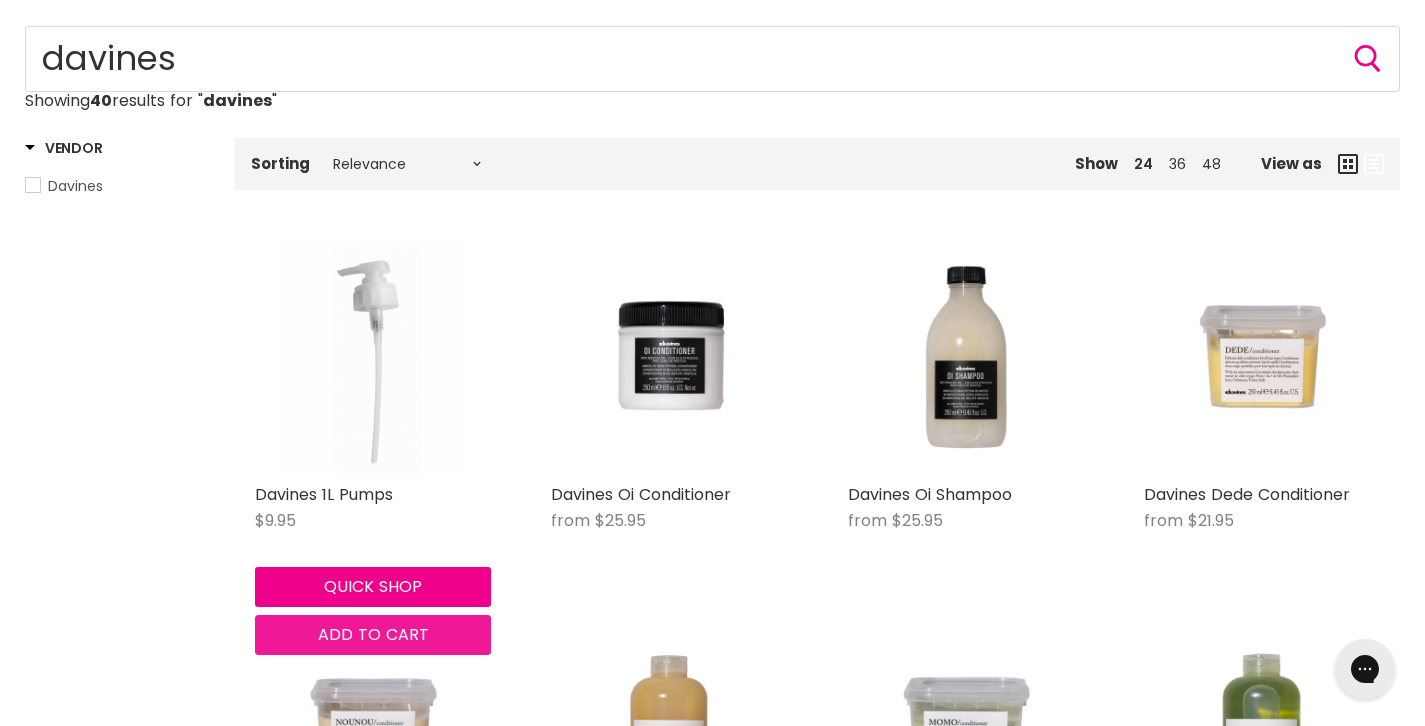 click on "Add to cart" at bounding box center (373, 634) 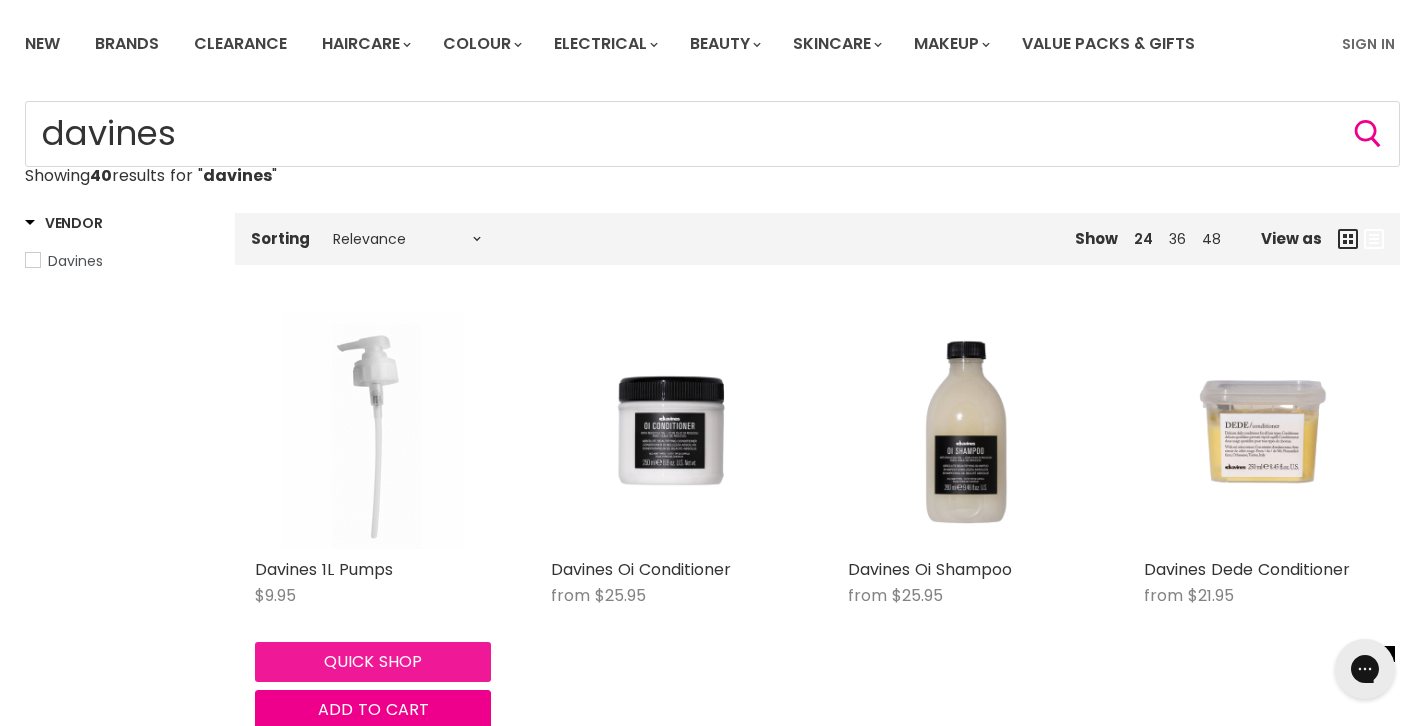 scroll, scrollTop: 148, scrollLeft: 0, axis: vertical 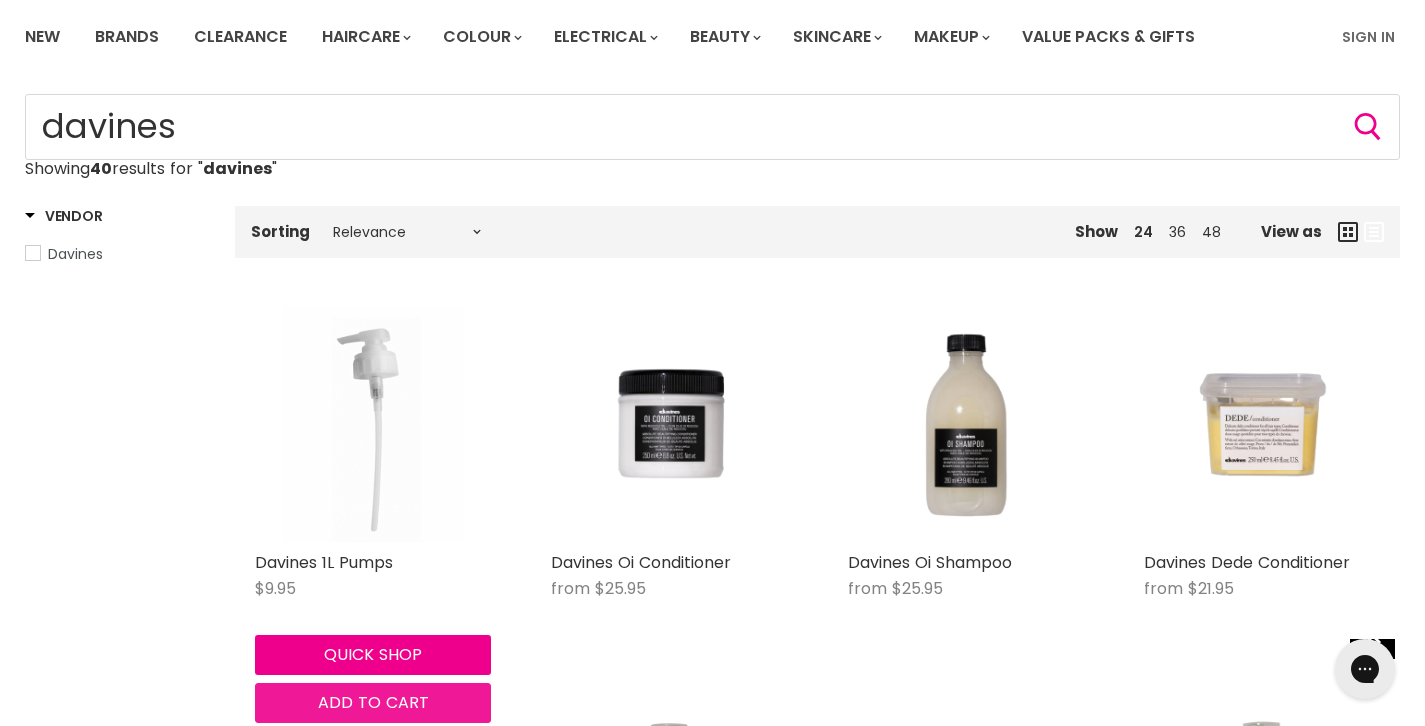 click on "Add to cart" at bounding box center [373, 702] 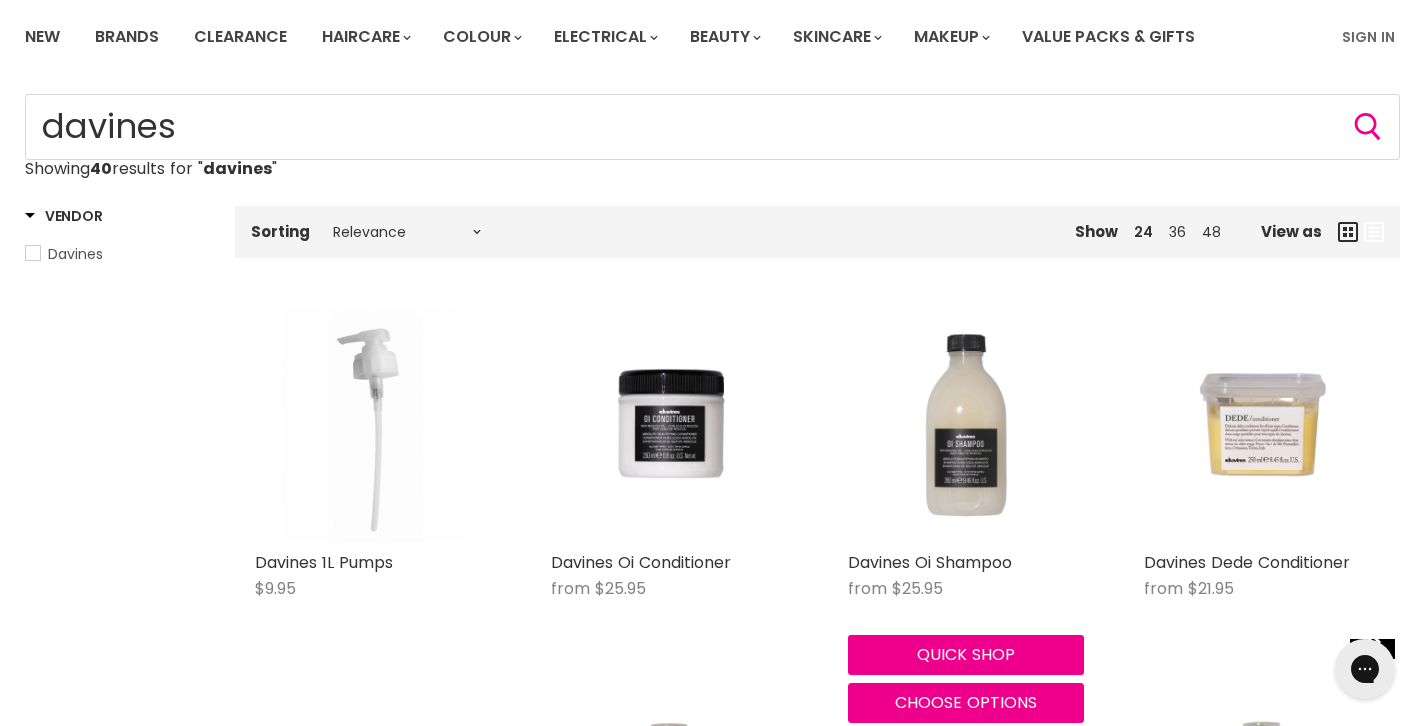 scroll, scrollTop: 0, scrollLeft: 0, axis: both 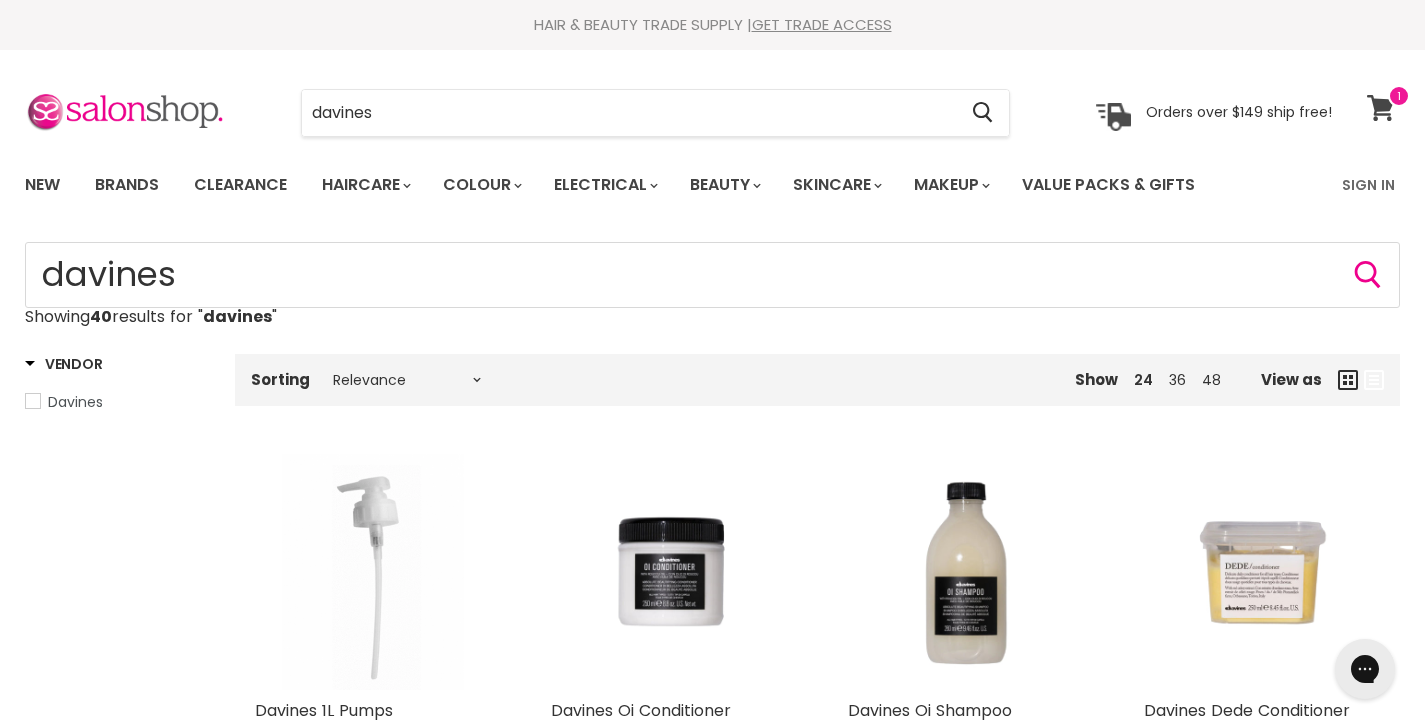 click 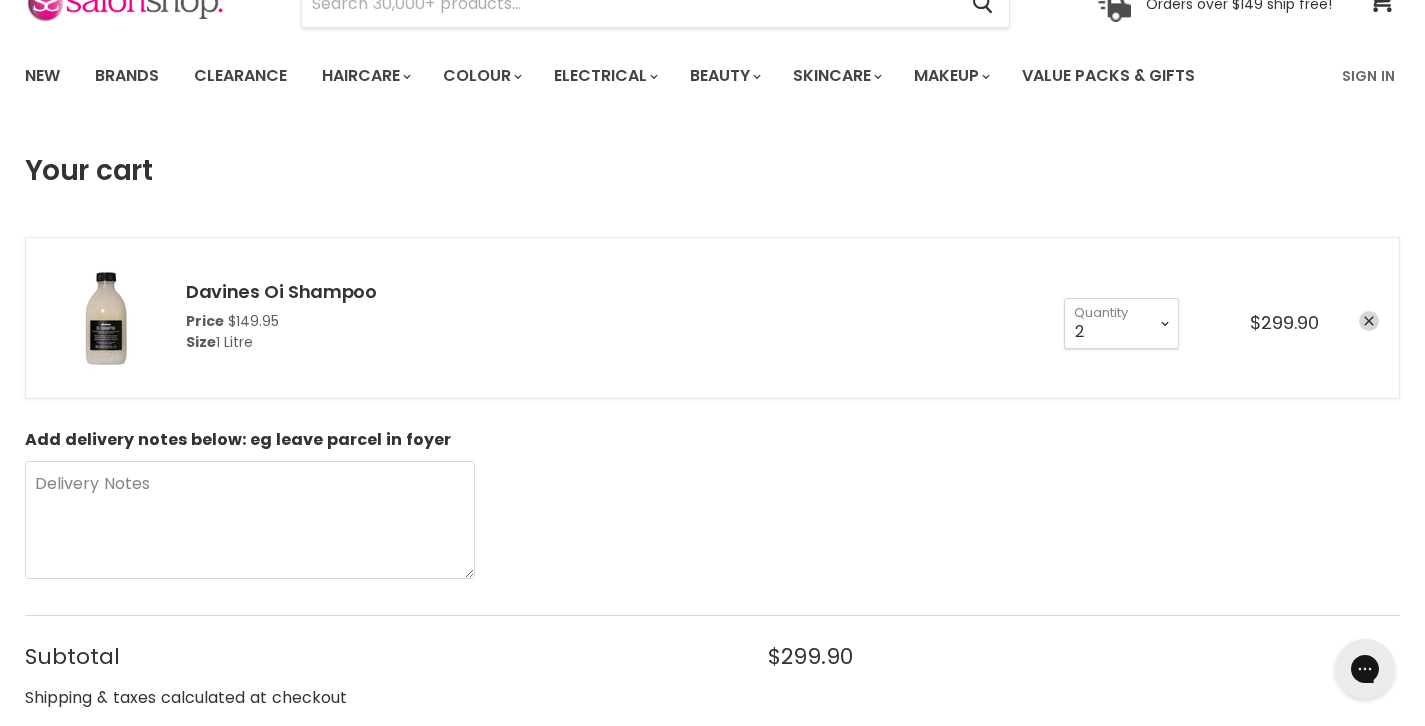 scroll, scrollTop: 0, scrollLeft: 0, axis: both 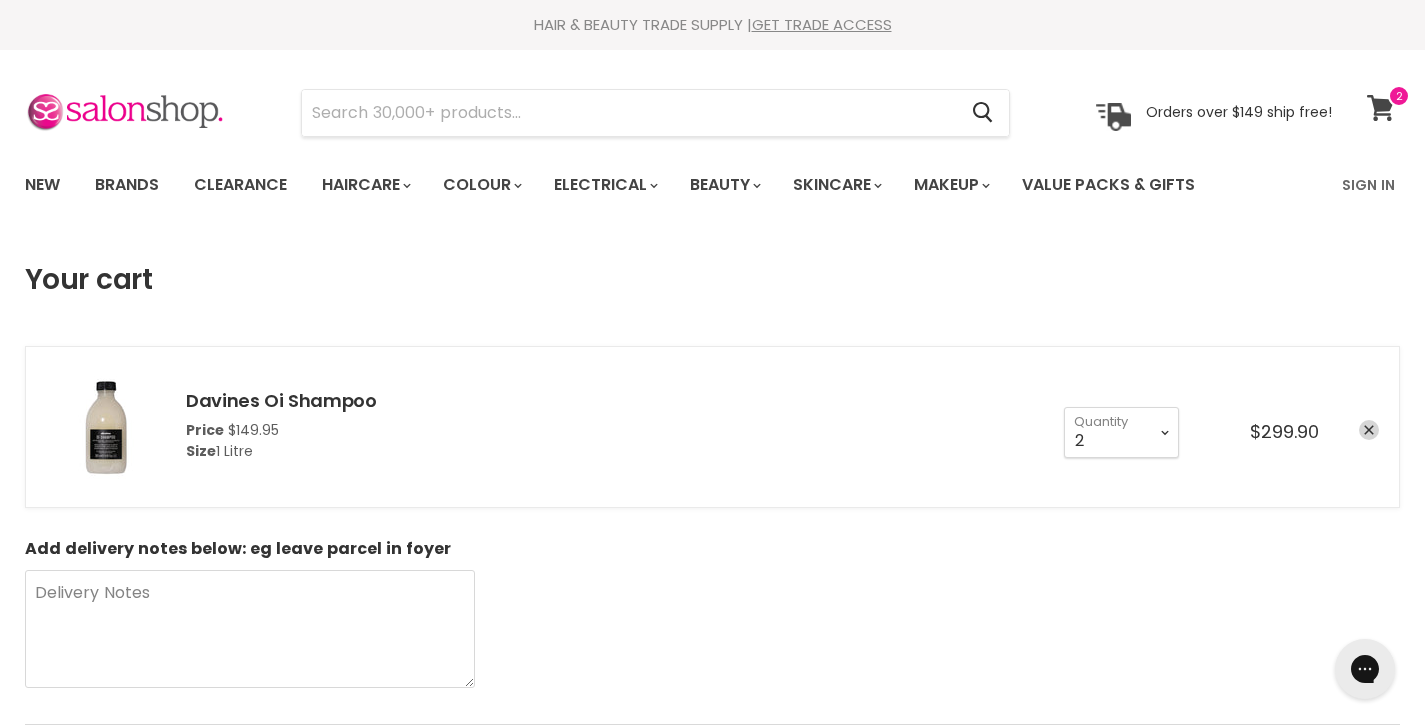 click 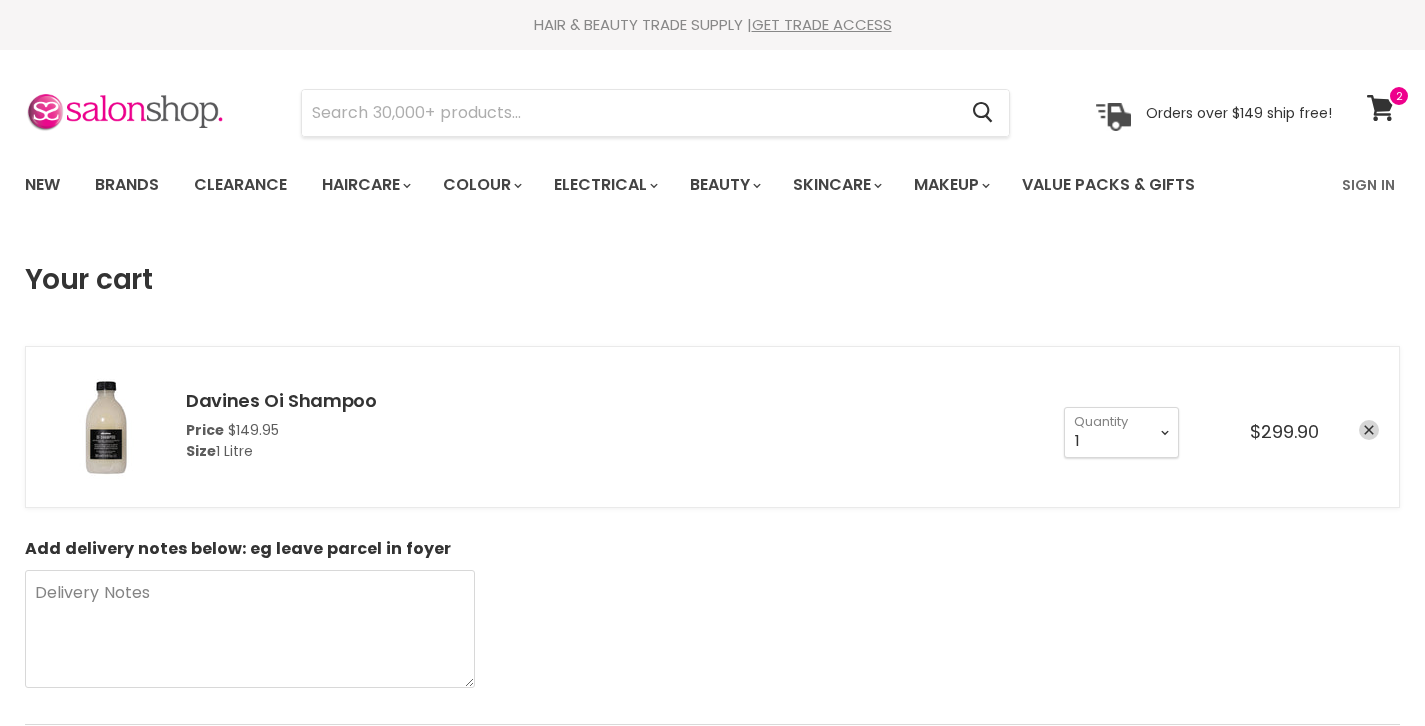 select on "1" 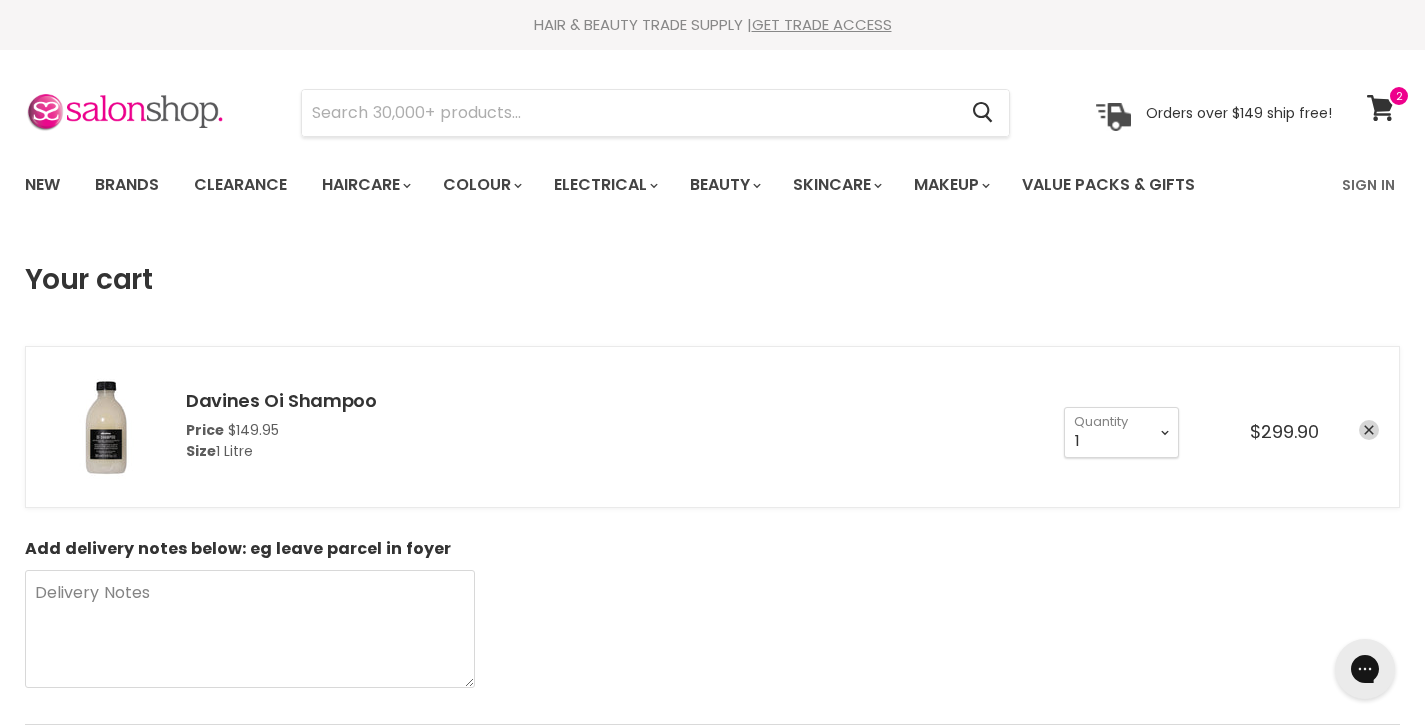 scroll, scrollTop: 0, scrollLeft: 0, axis: both 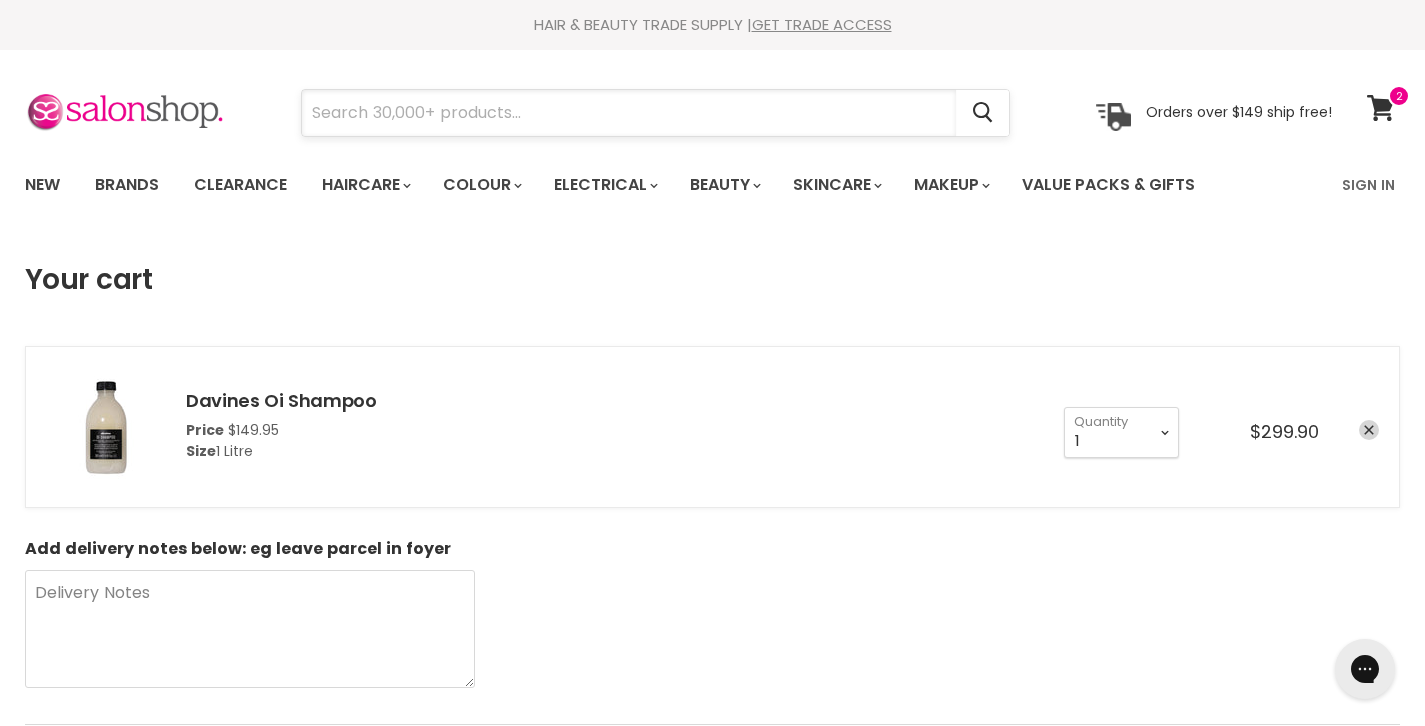 click at bounding box center [629, 113] 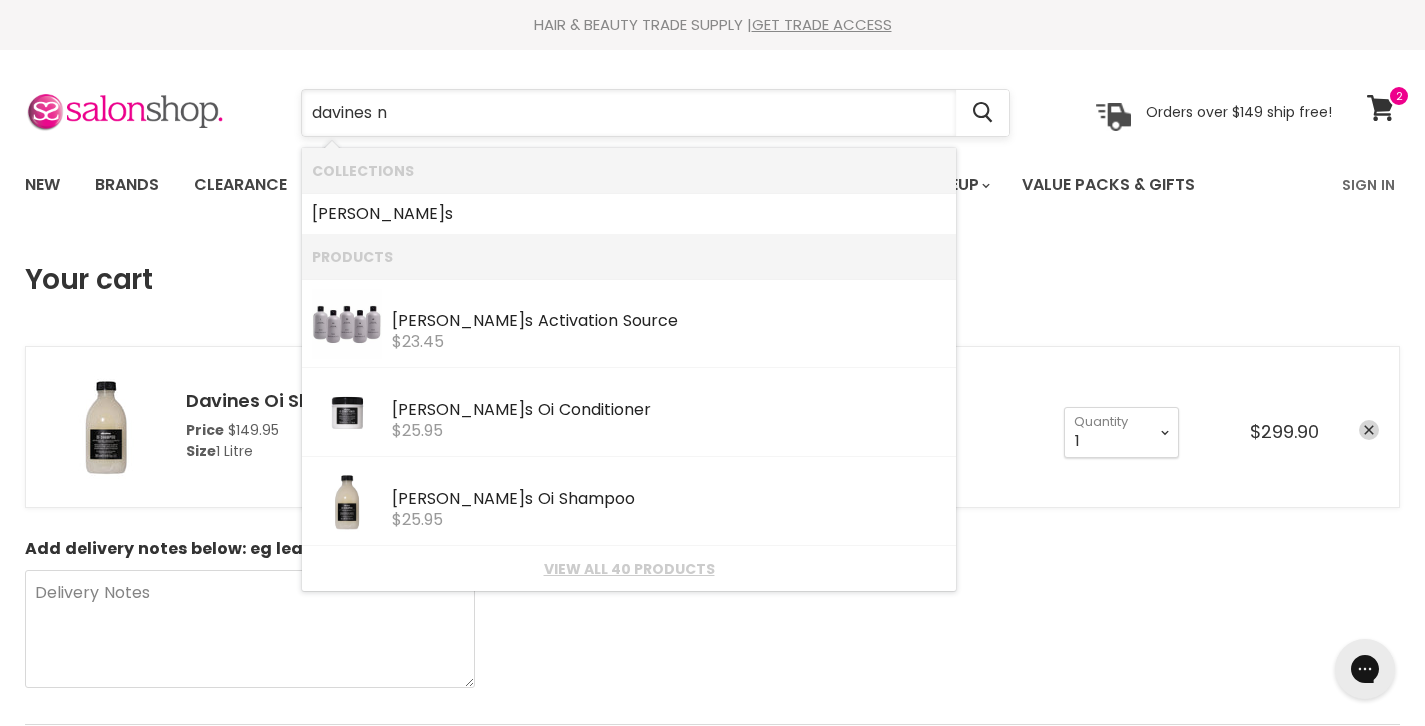 type on "davines no" 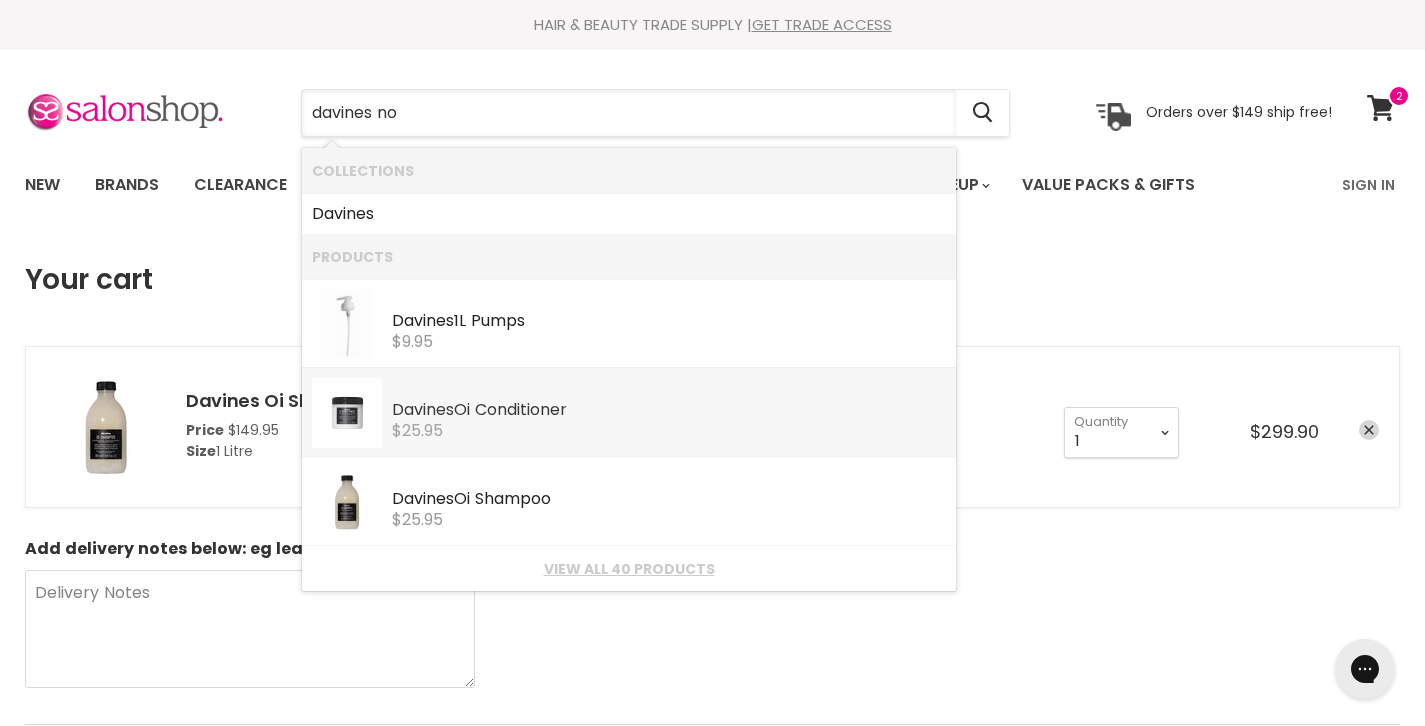 click on "$25.95" at bounding box center [669, 431] 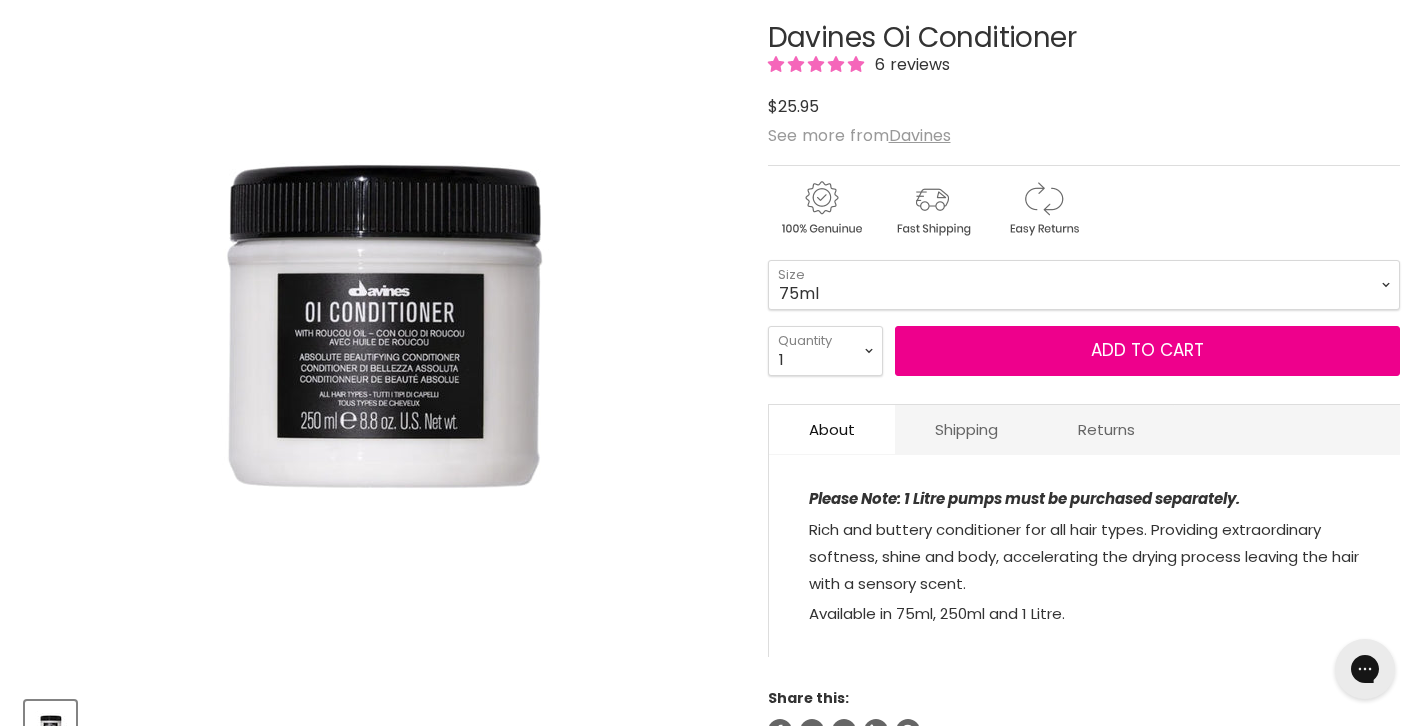 scroll, scrollTop: 0, scrollLeft: 0, axis: both 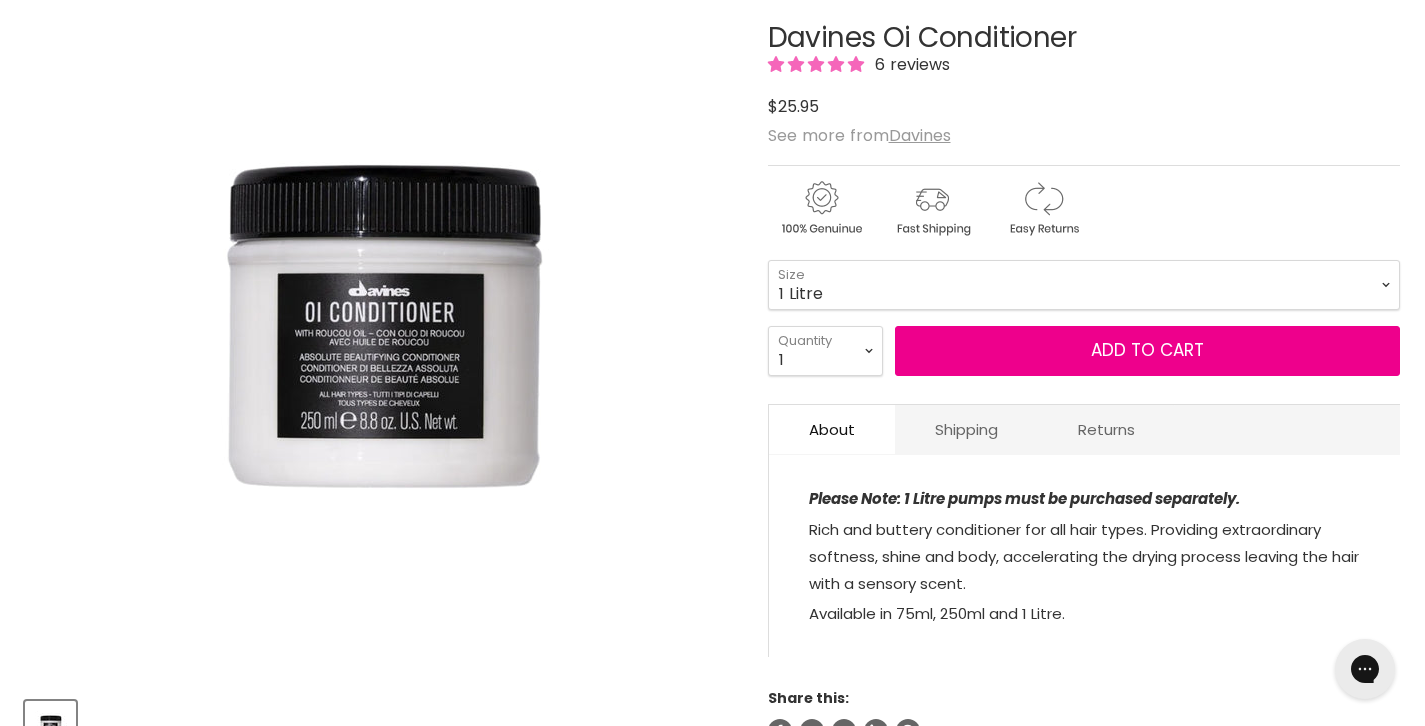 select on "1 Litre" 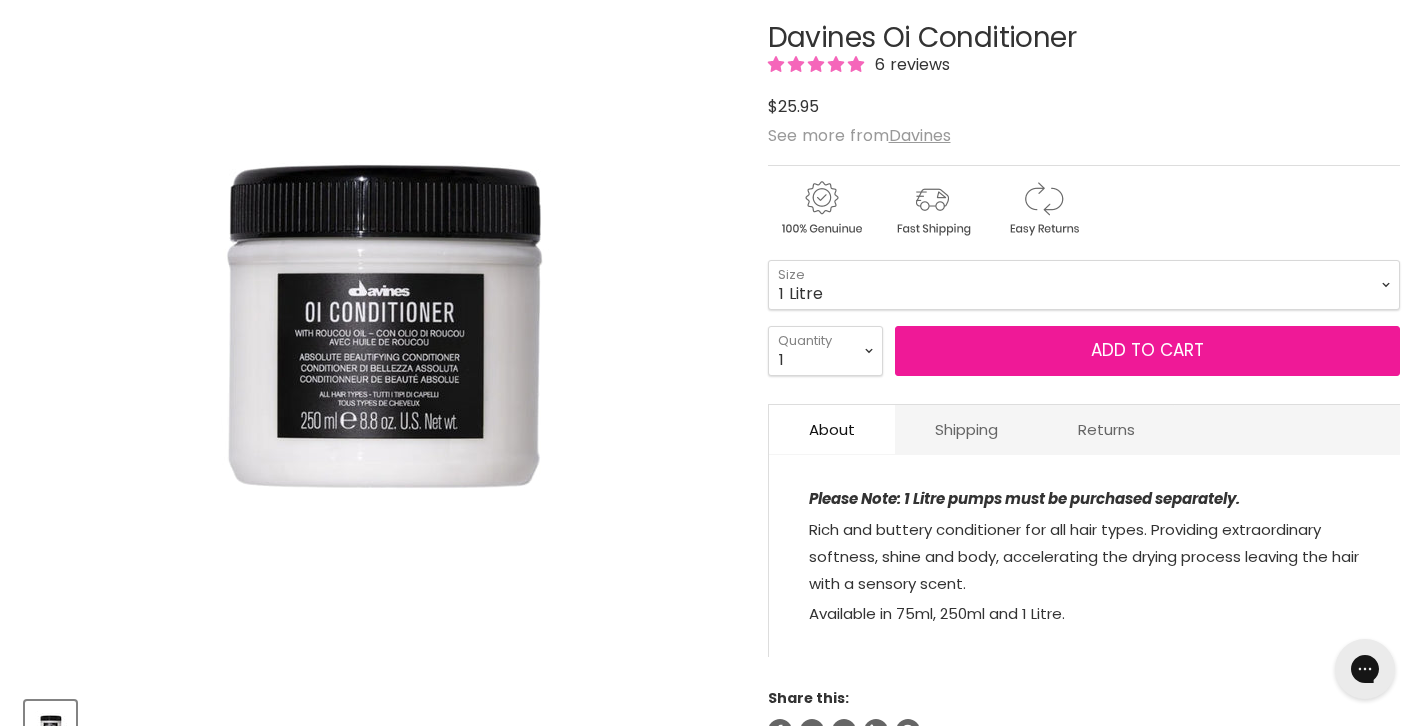 scroll, scrollTop: 0, scrollLeft: 0, axis: both 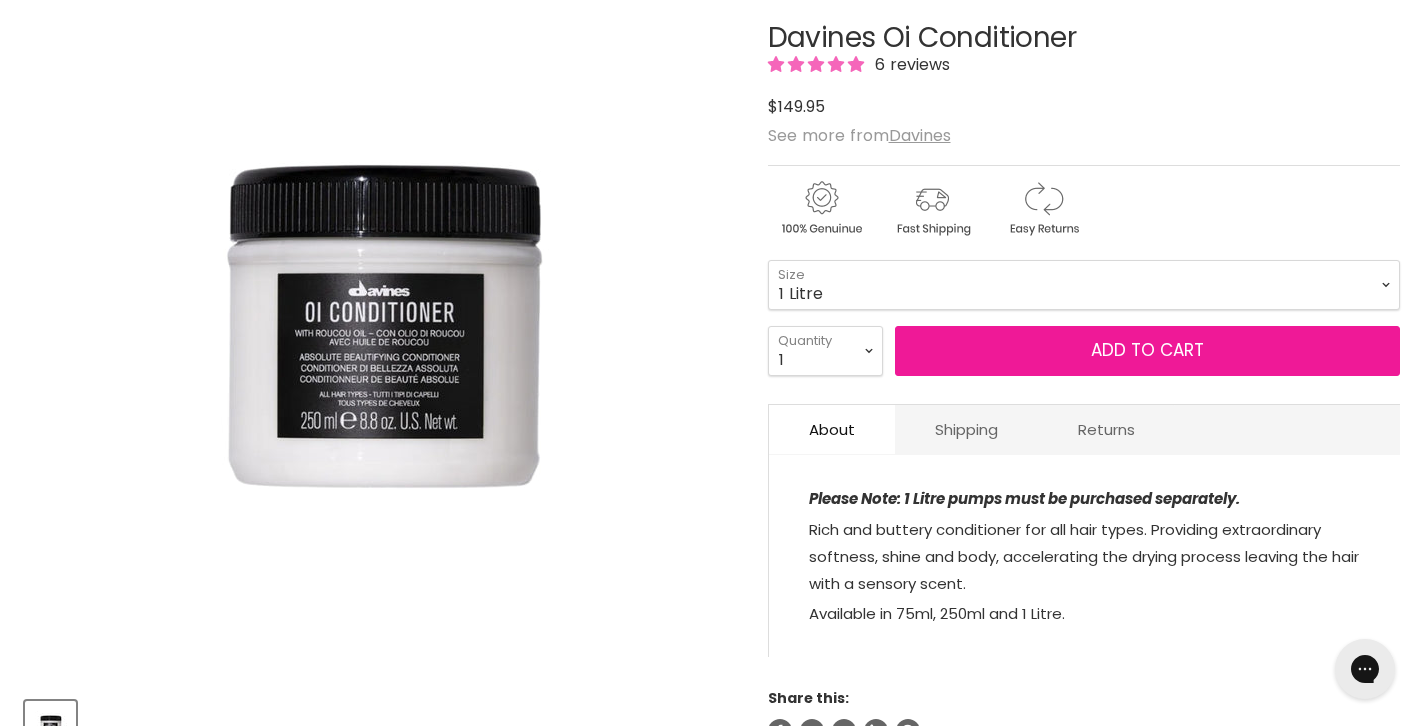 click on "Add to cart" at bounding box center [1148, 351] 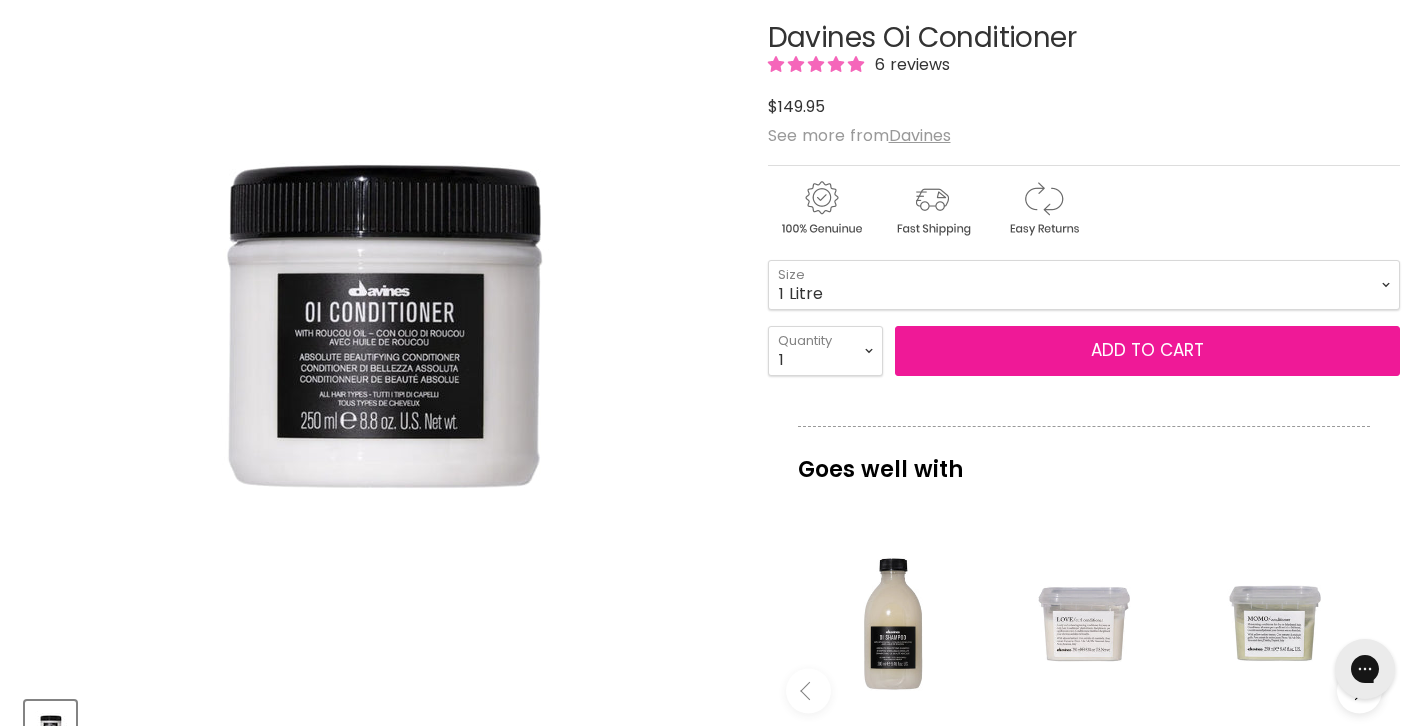 click on "Add to cart" at bounding box center (1148, 351) 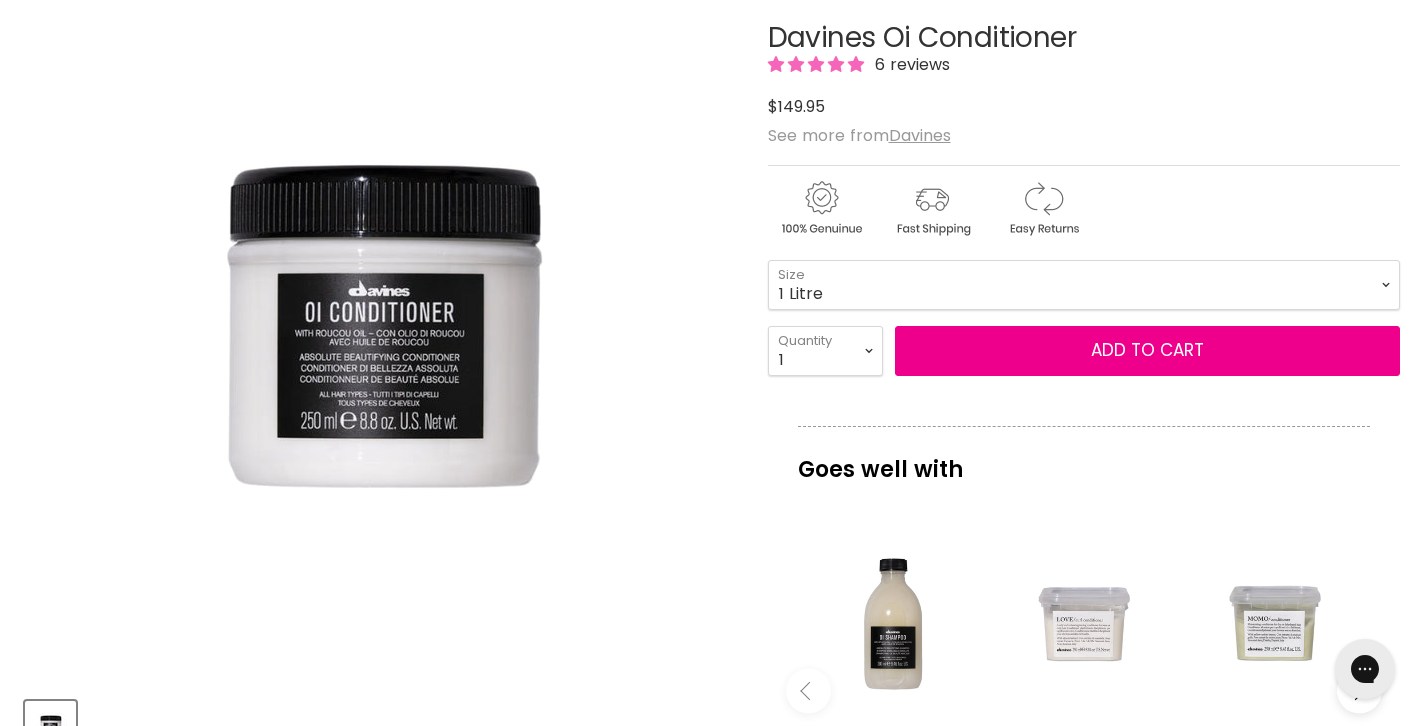 scroll, scrollTop: 0, scrollLeft: 0, axis: both 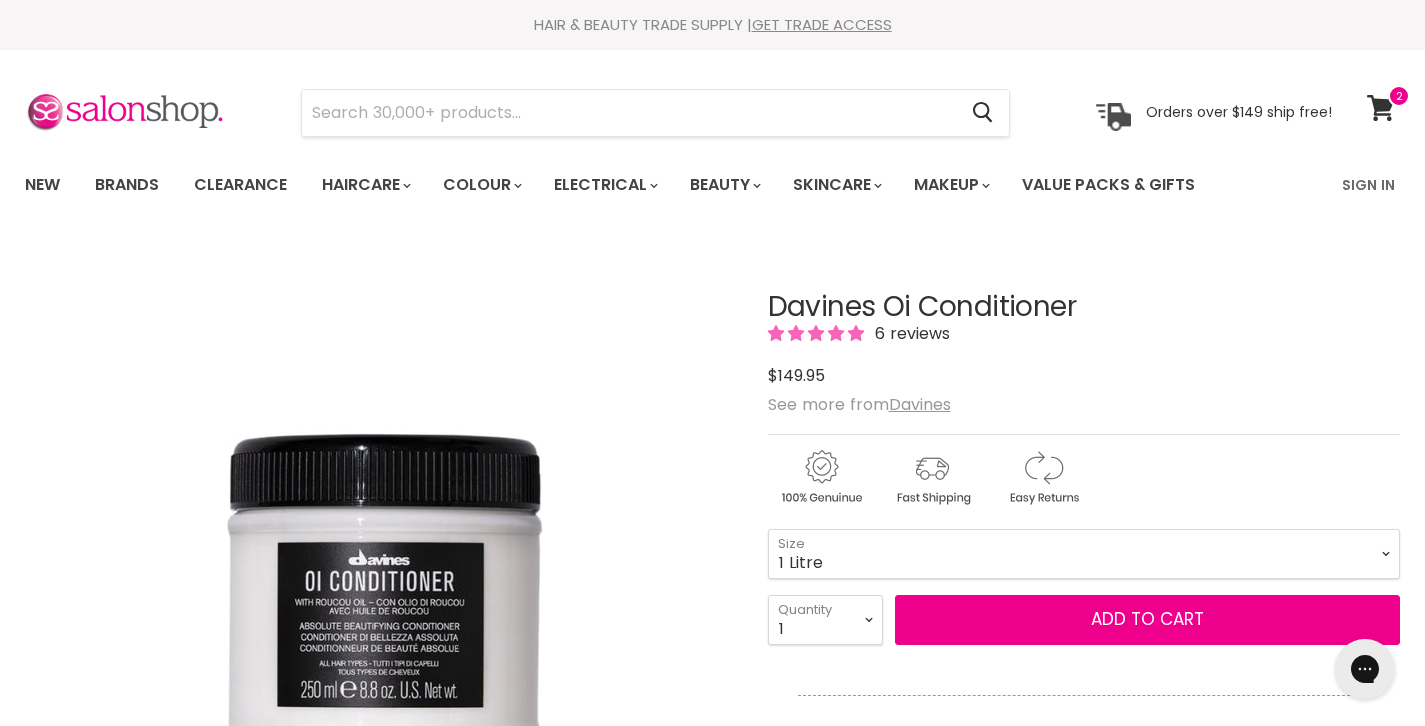 click on "Davines Oi Conditioner" at bounding box center [1084, 307] 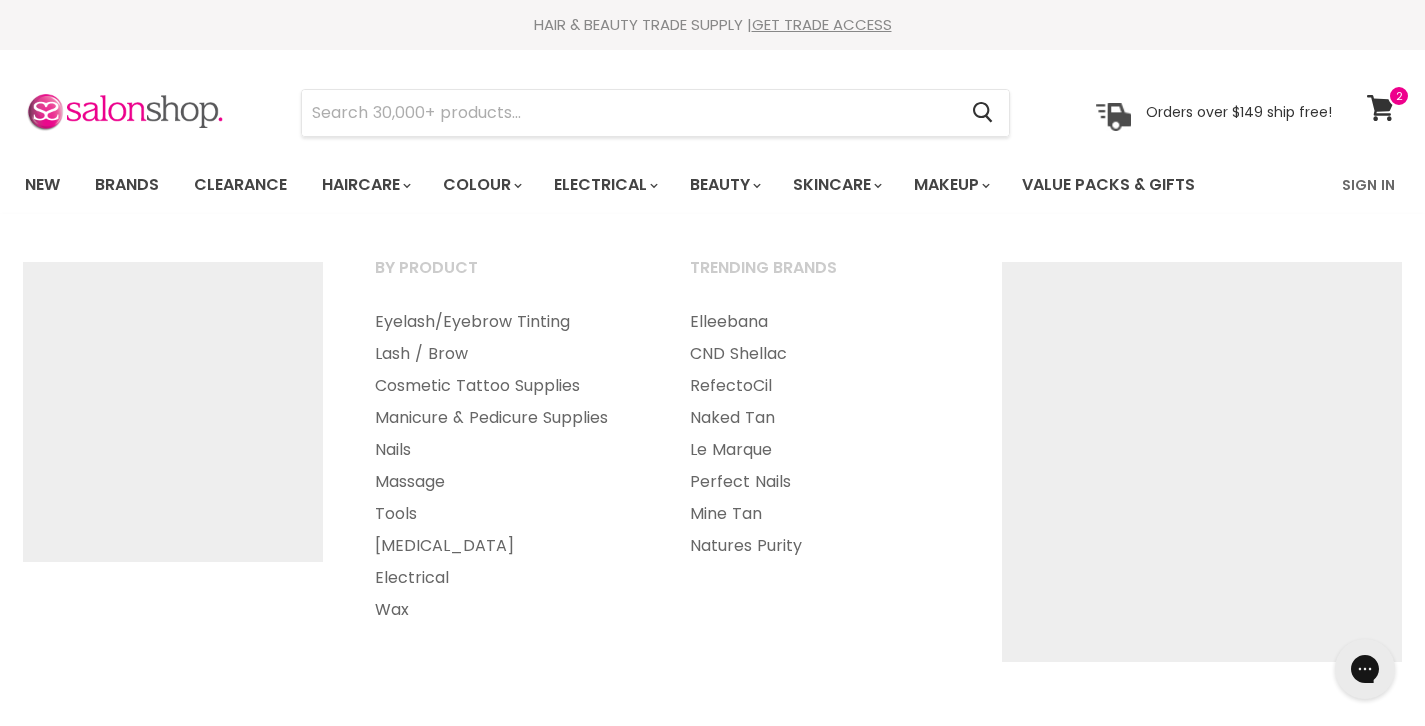 drag, startPoint x: 821, startPoint y: 306, endPoint x: 725, endPoint y: 141, distance: 190.89526 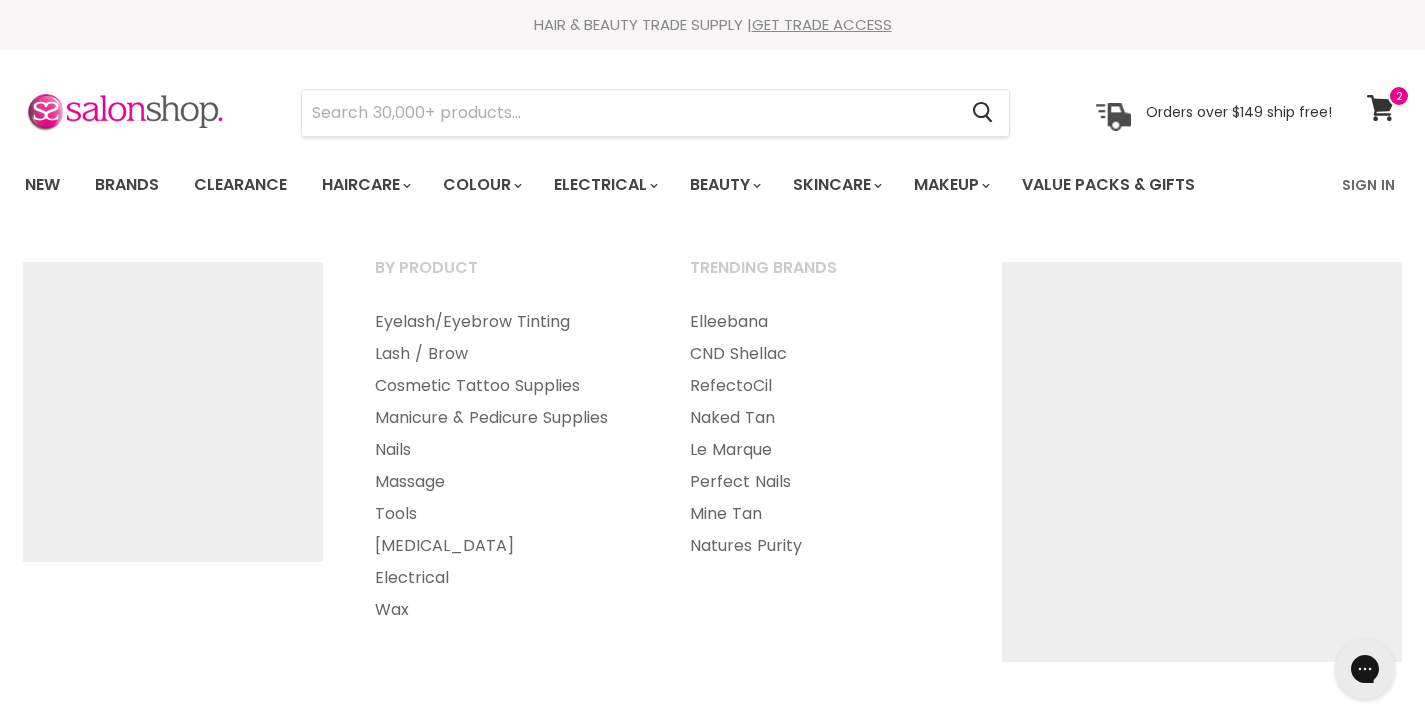 click on "Skip to content
HAIR & BEAUTY TRADE SUPPLY   |    GET TRADE ACCESS
HAIR & BEAUTY TRADE SUPPLY   |    GET TRADE ACCESS
Menu
Cancel" at bounding box center (712, 2223) 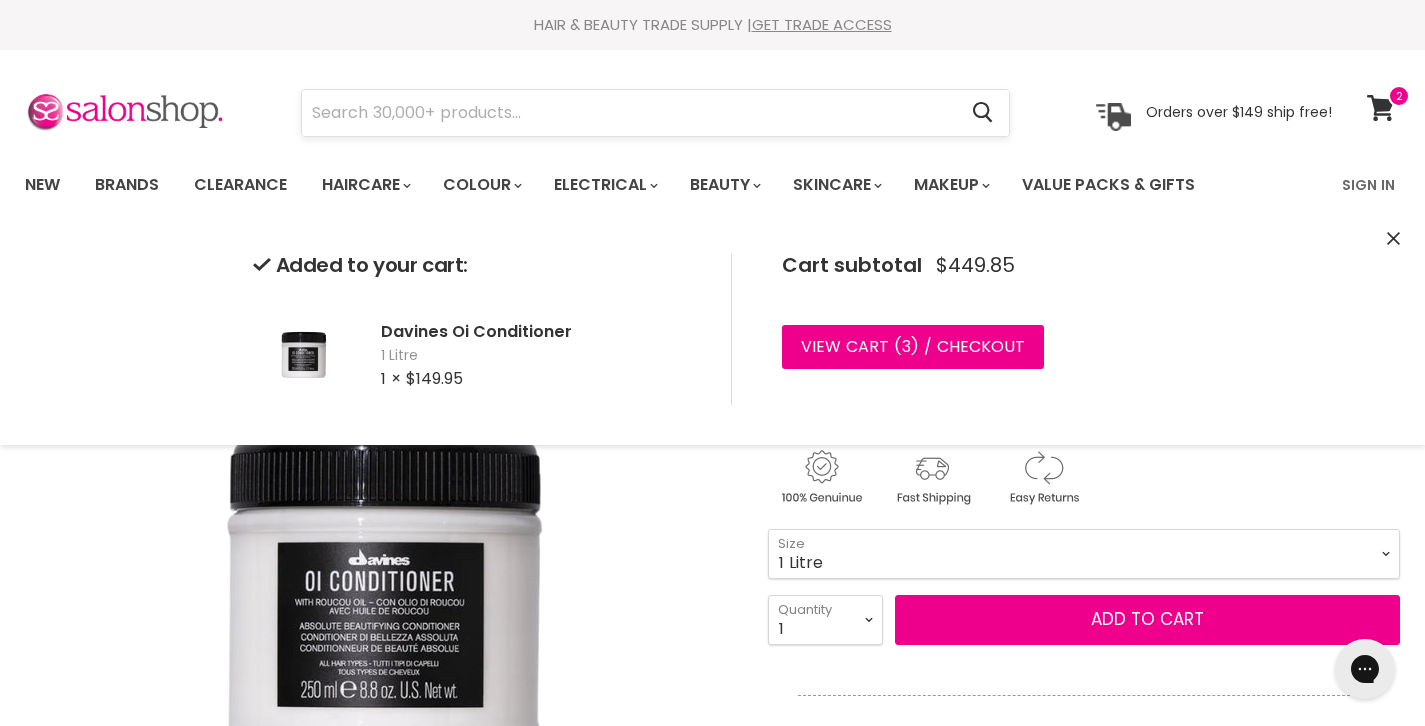 click at bounding box center (629, 113) 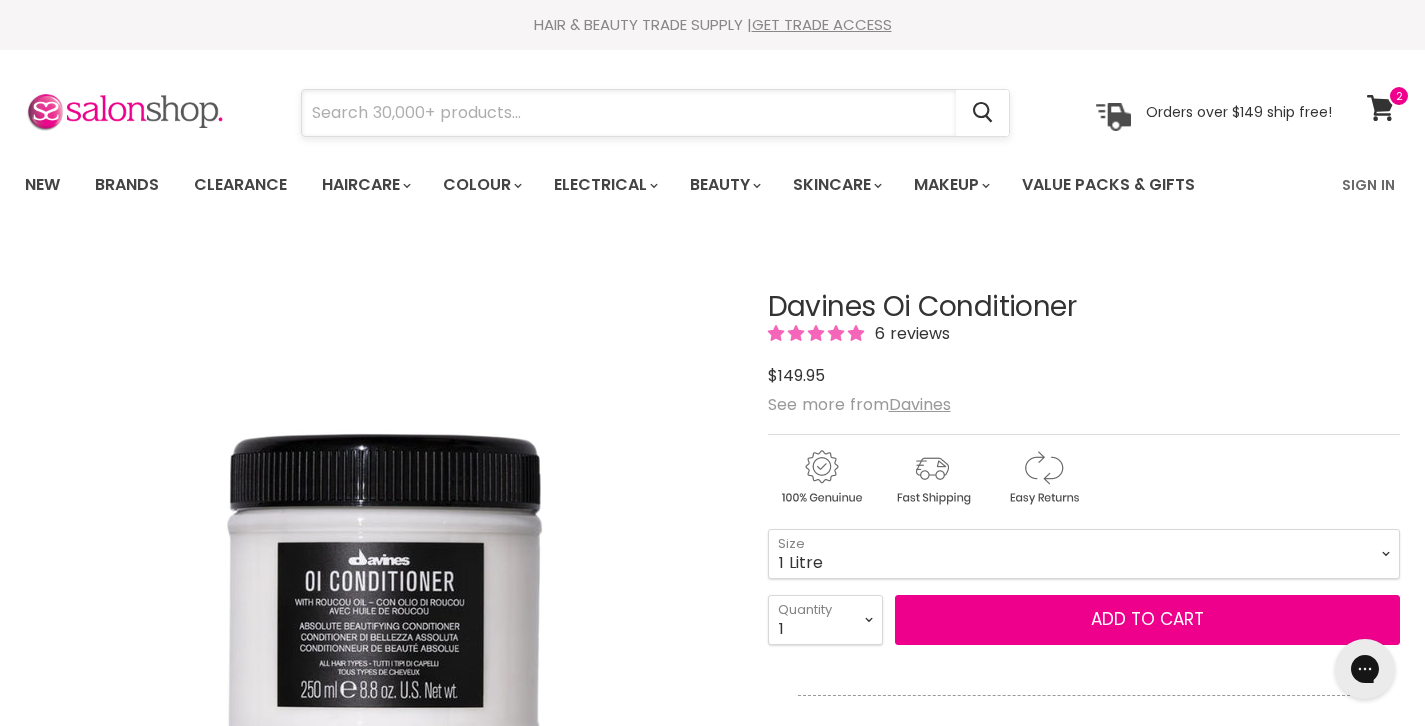 click at bounding box center (629, 113) 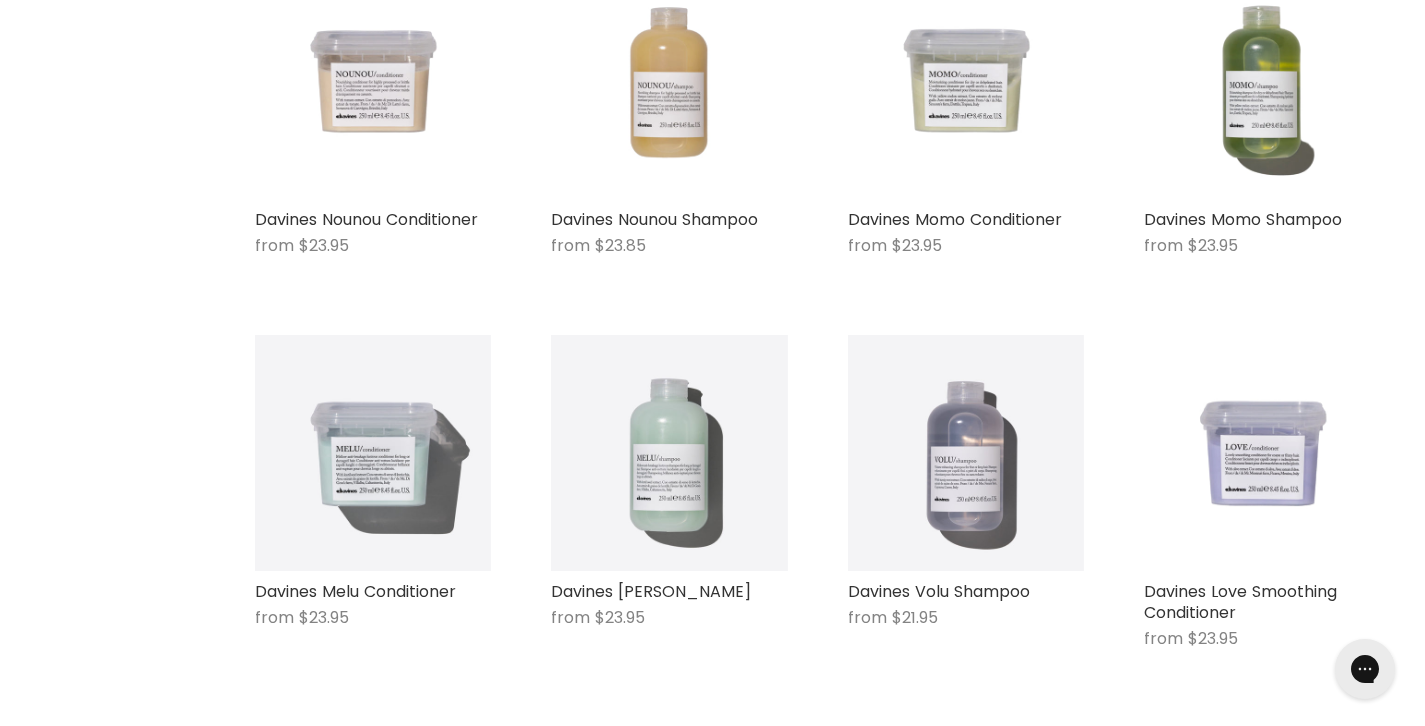scroll, scrollTop: 0, scrollLeft: 0, axis: both 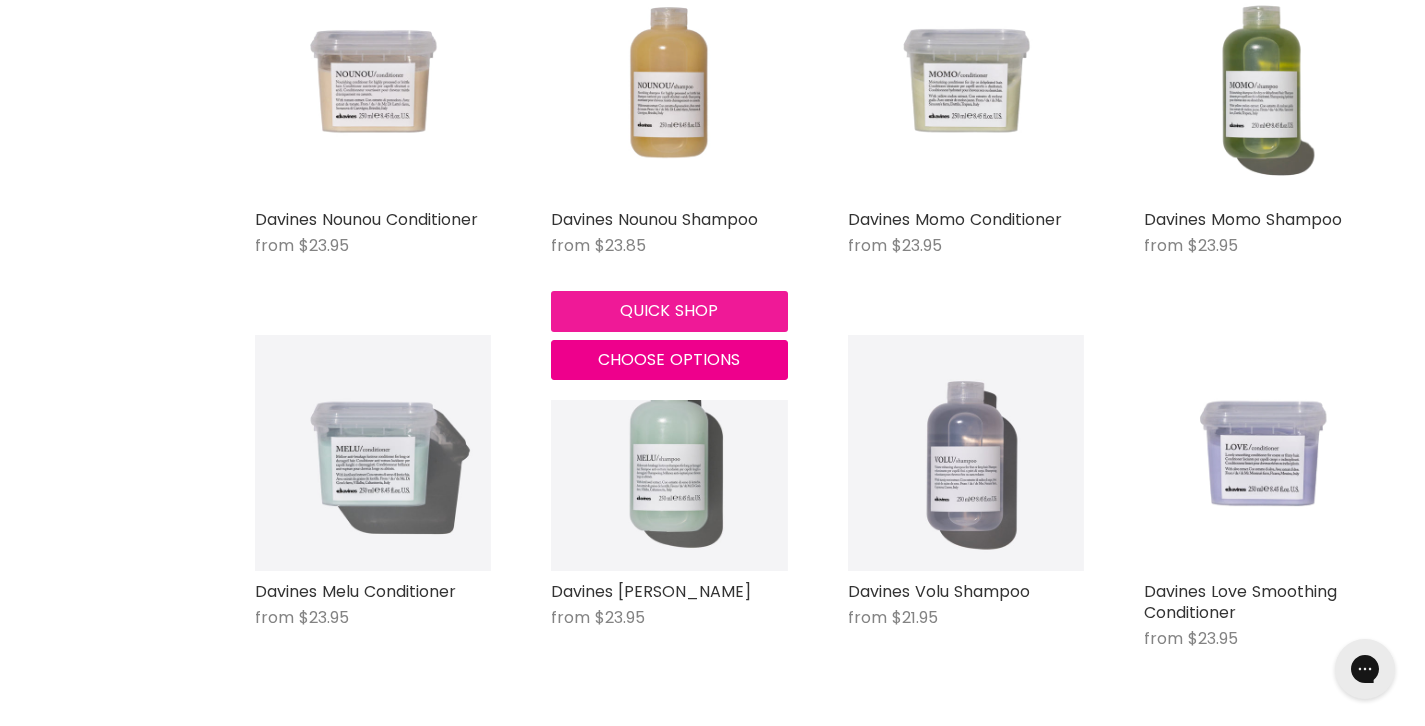 click on "Quick shop" at bounding box center [669, 311] 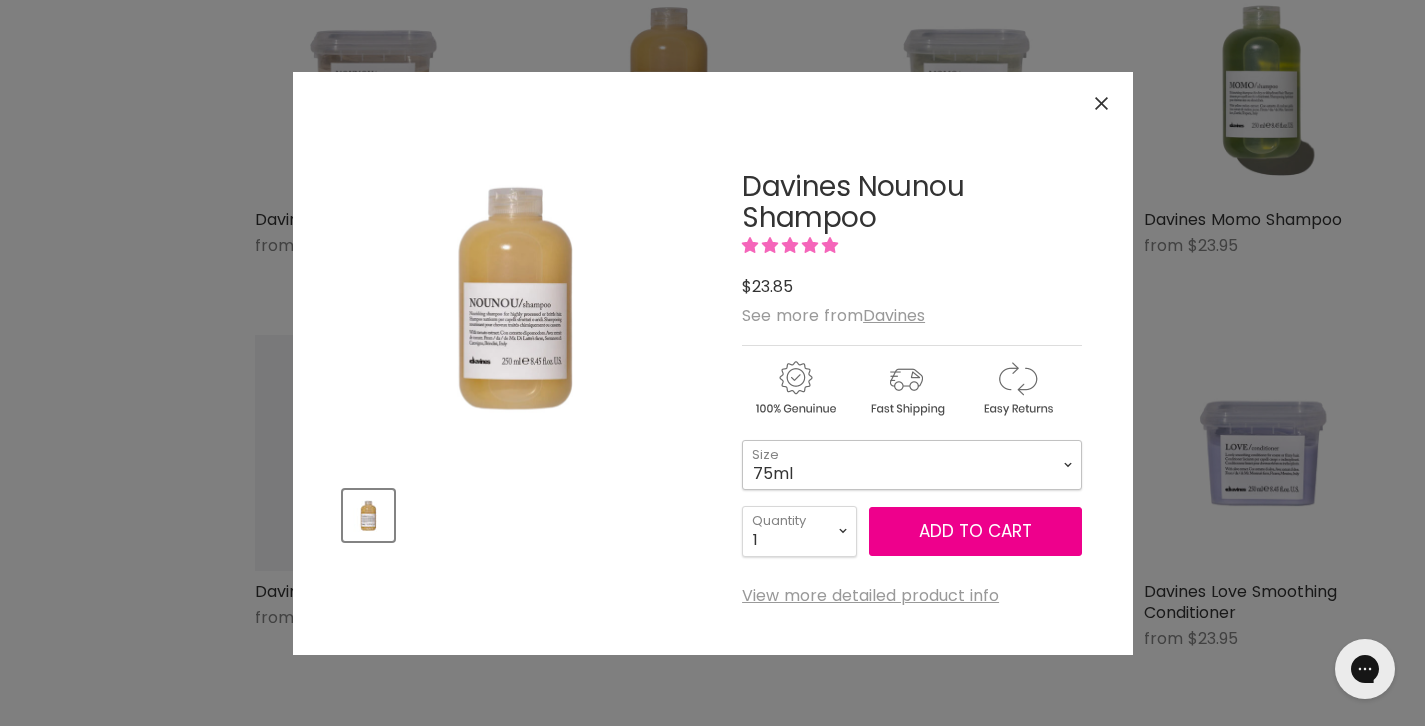 click on "75ml
250ml
1 Litre" at bounding box center [912, 465] 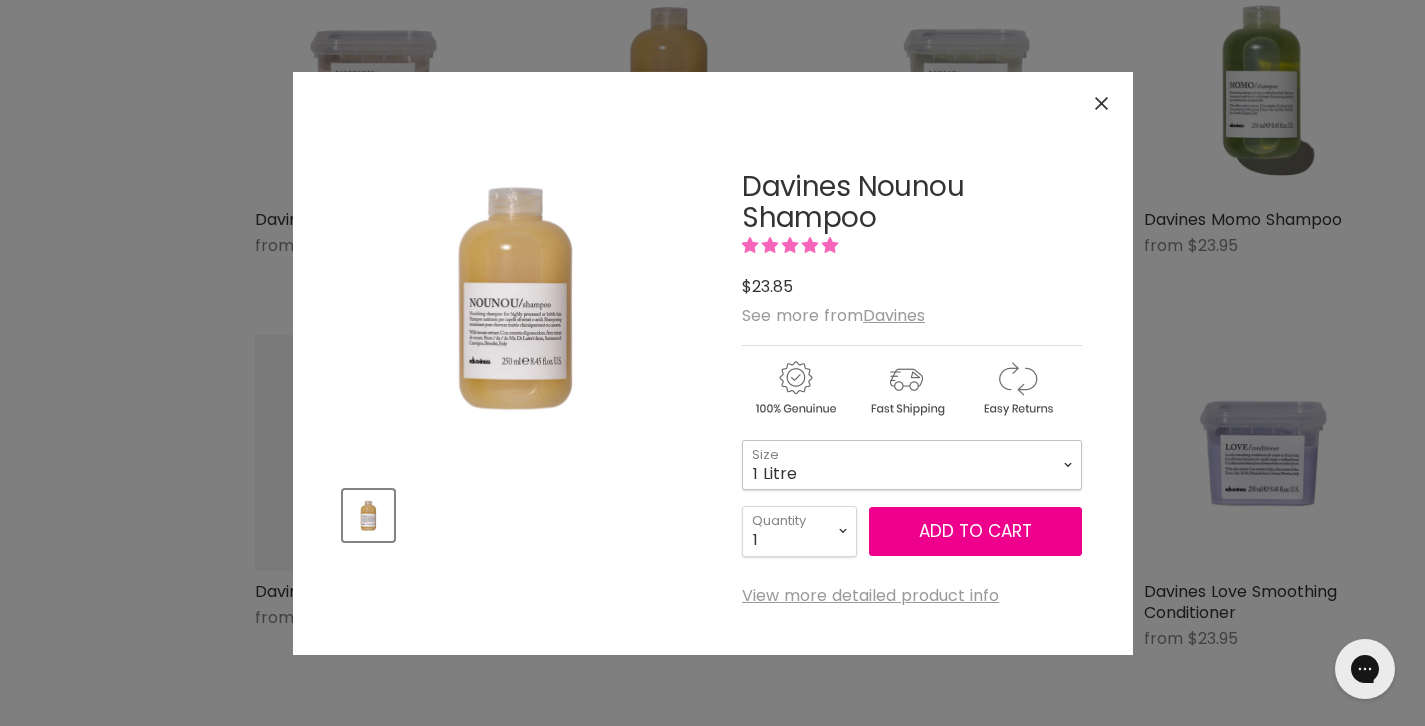 select on "1 Litre" 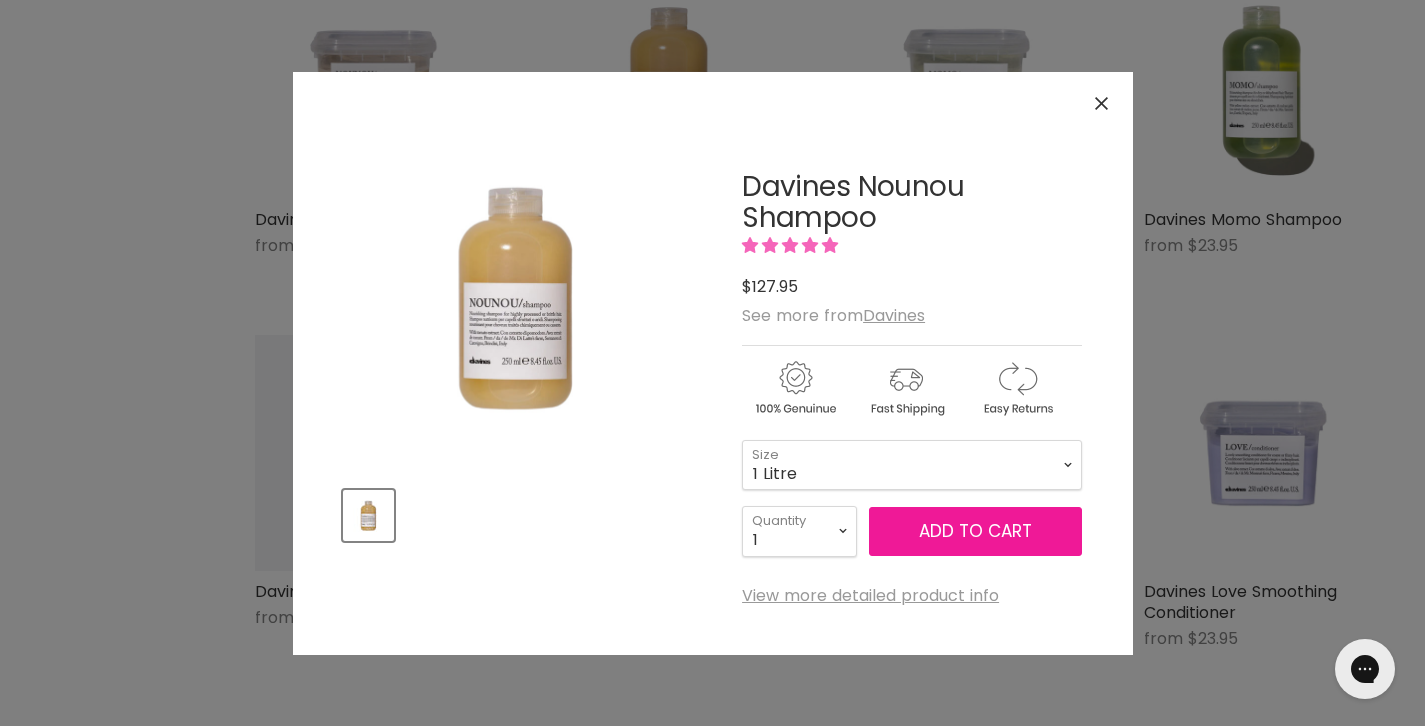 click on "Add to cart" at bounding box center (975, 532) 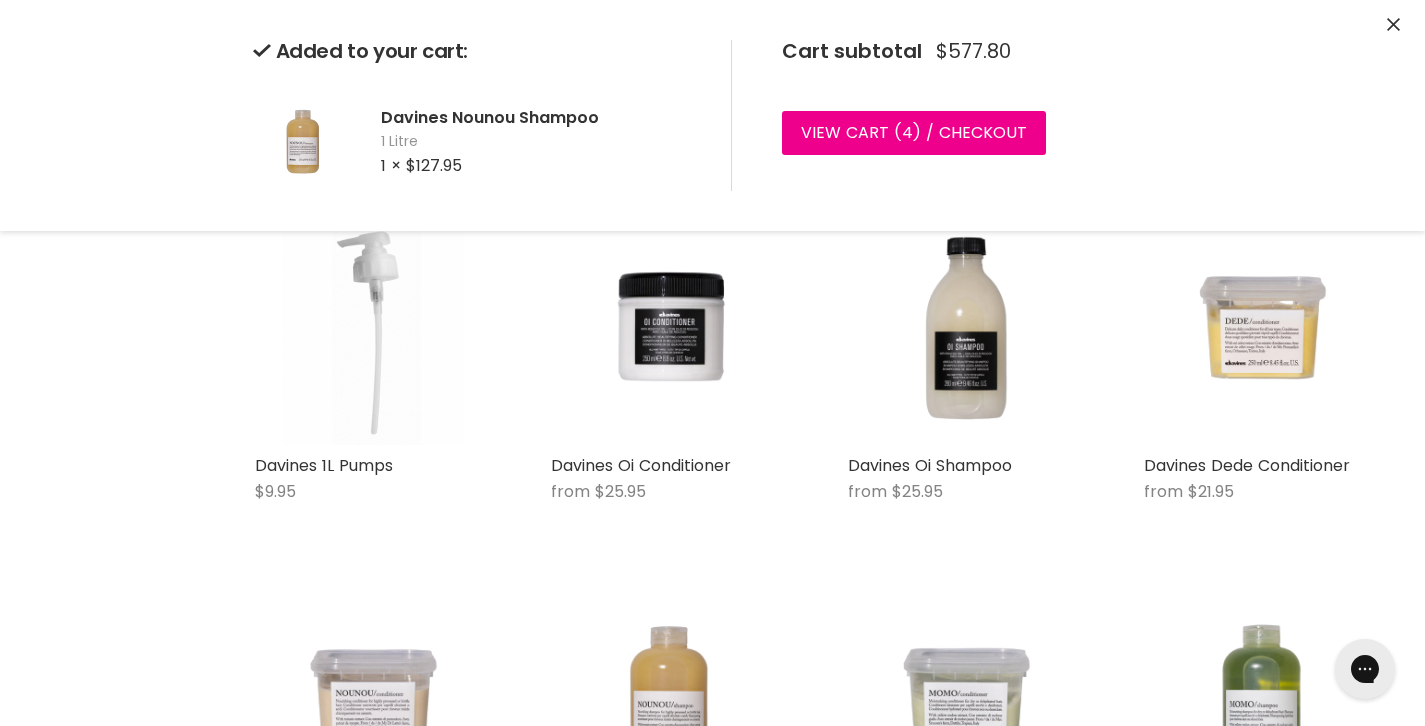 scroll, scrollTop: 0, scrollLeft: 0, axis: both 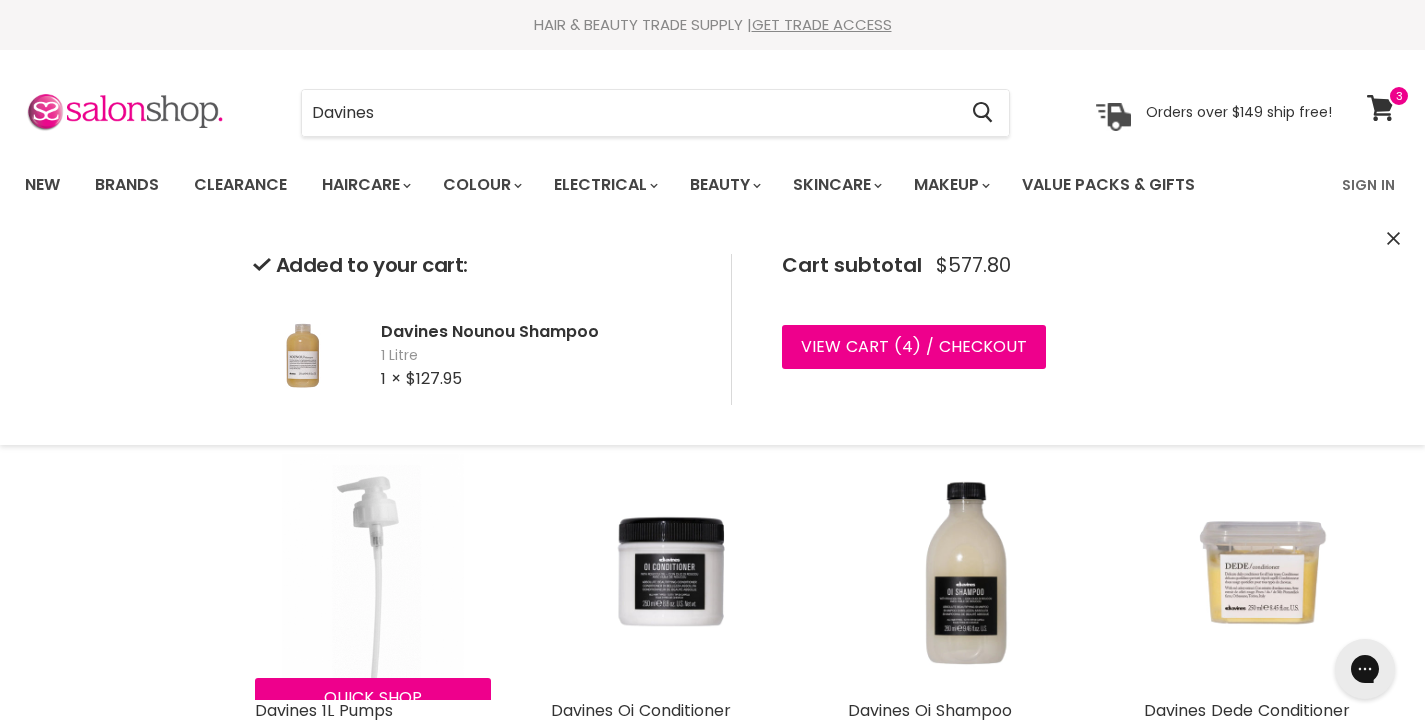 click at bounding box center (373, 572) 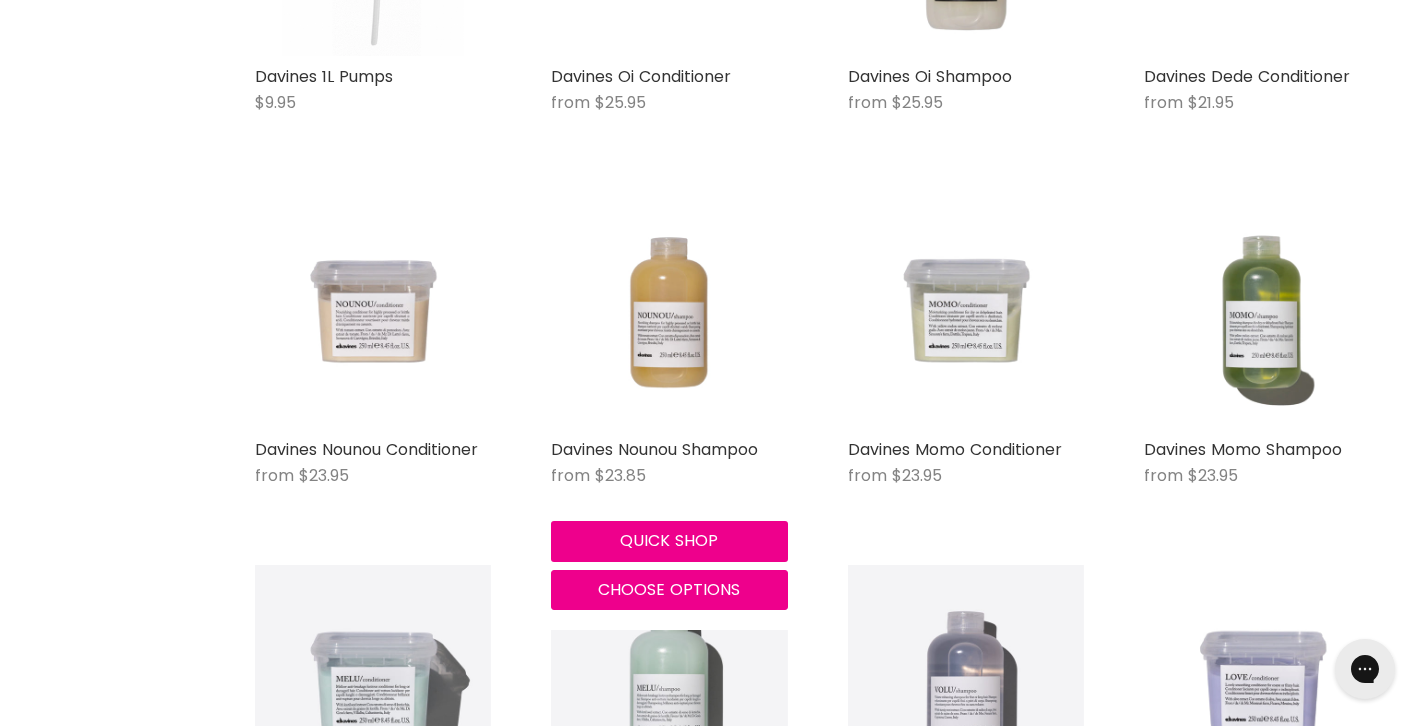 scroll, scrollTop: 433, scrollLeft: 0, axis: vertical 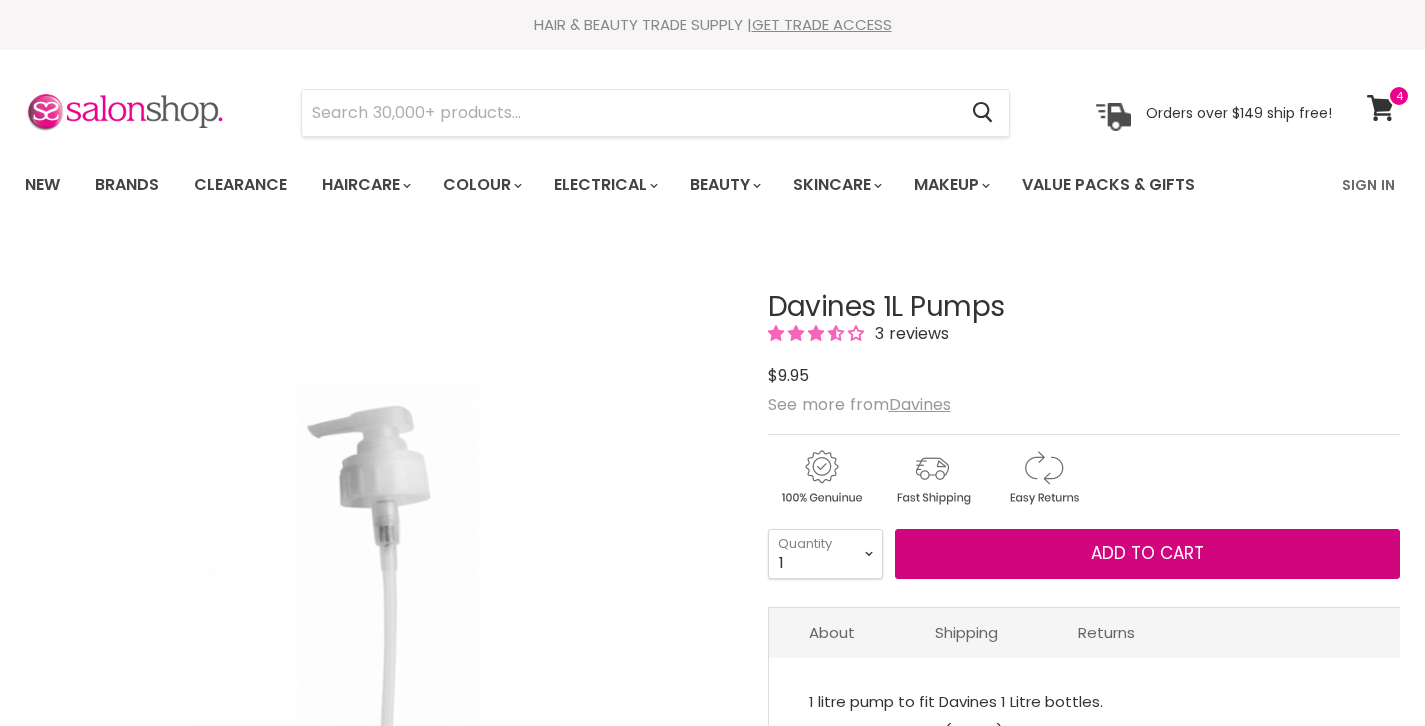 click on "Add to cart" at bounding box center (1148, 554) 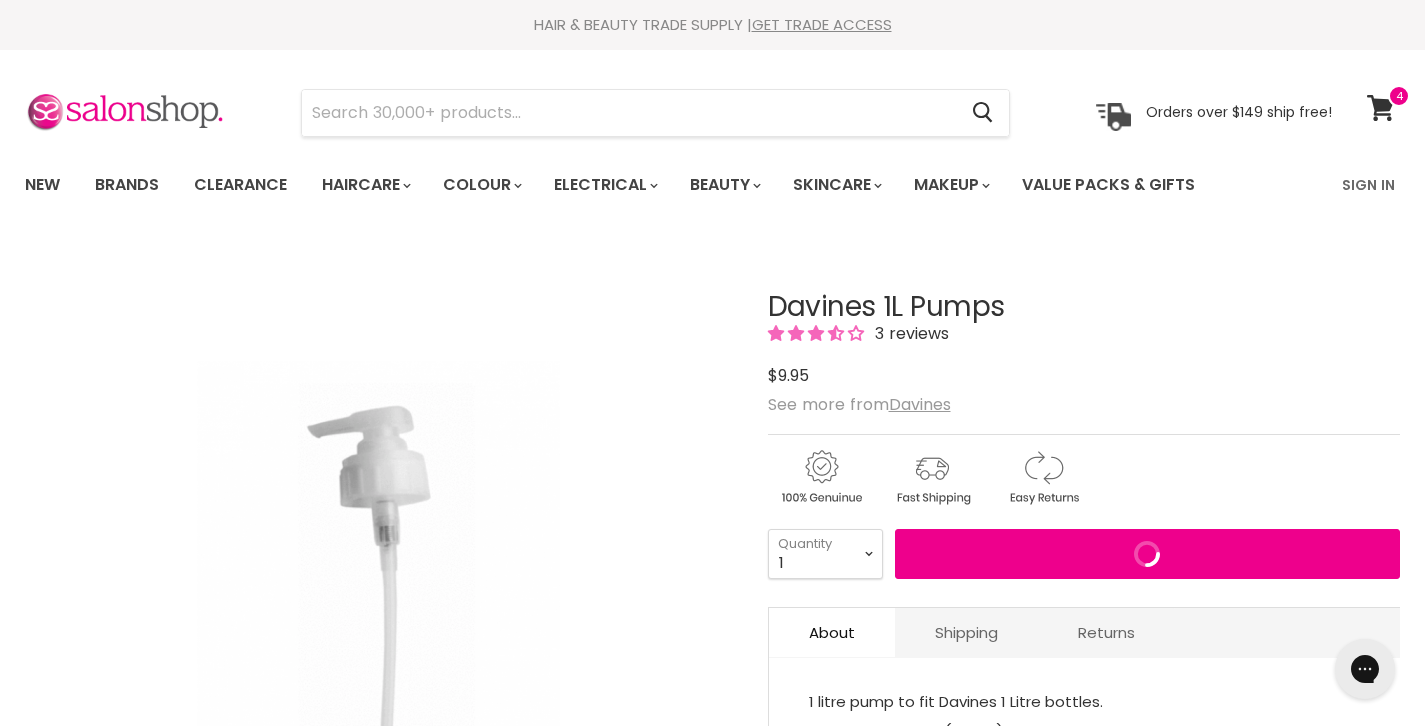 scroll, scrollTop: 0, scrollLeft: 0, axis: both 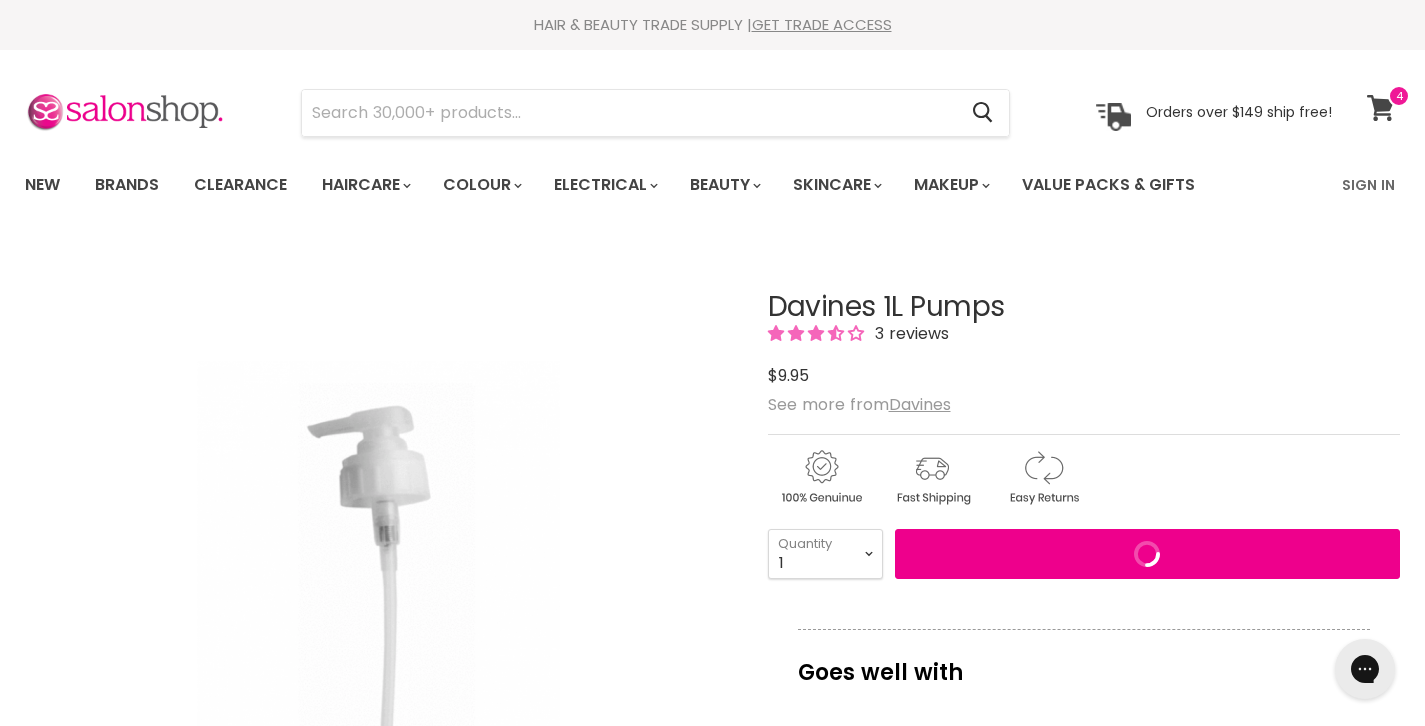 click at bounding box center [1399, 96] 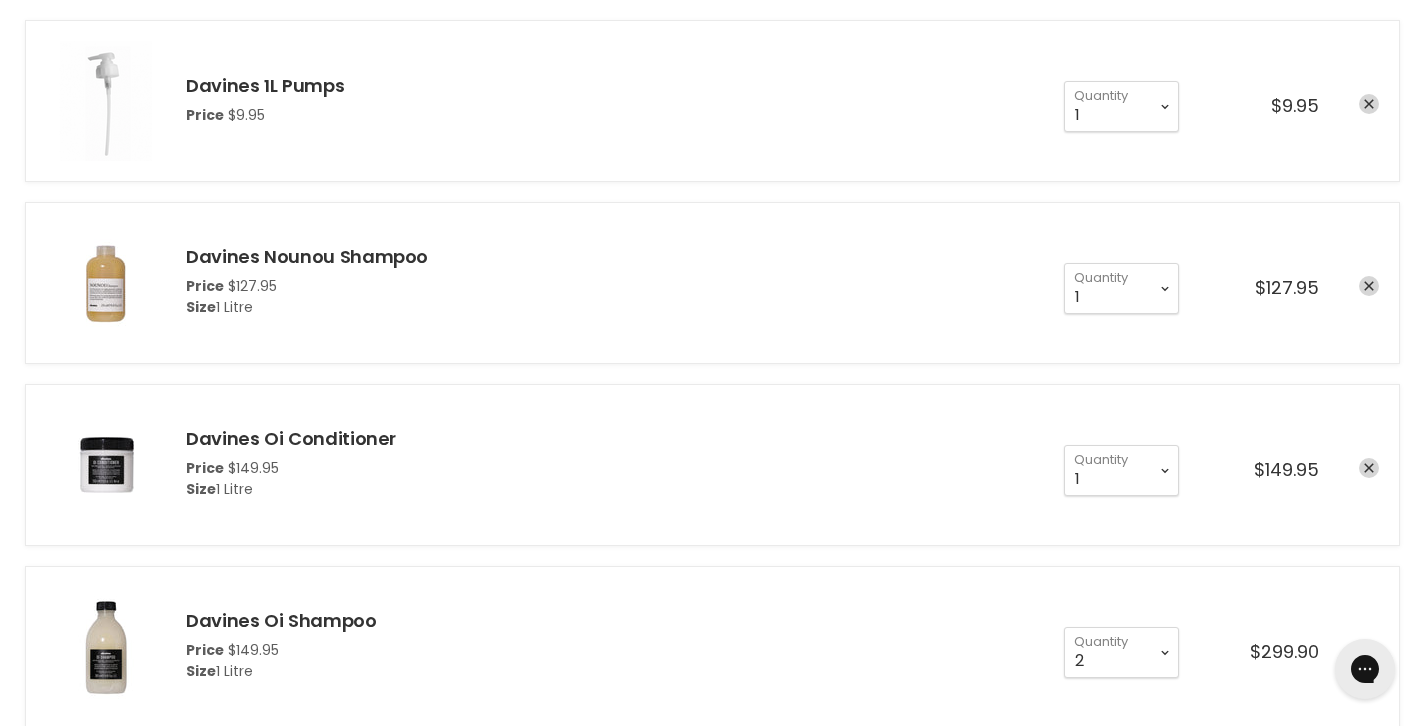 scroll, scrollTop: 0, scrollLeft: 0, axis: both 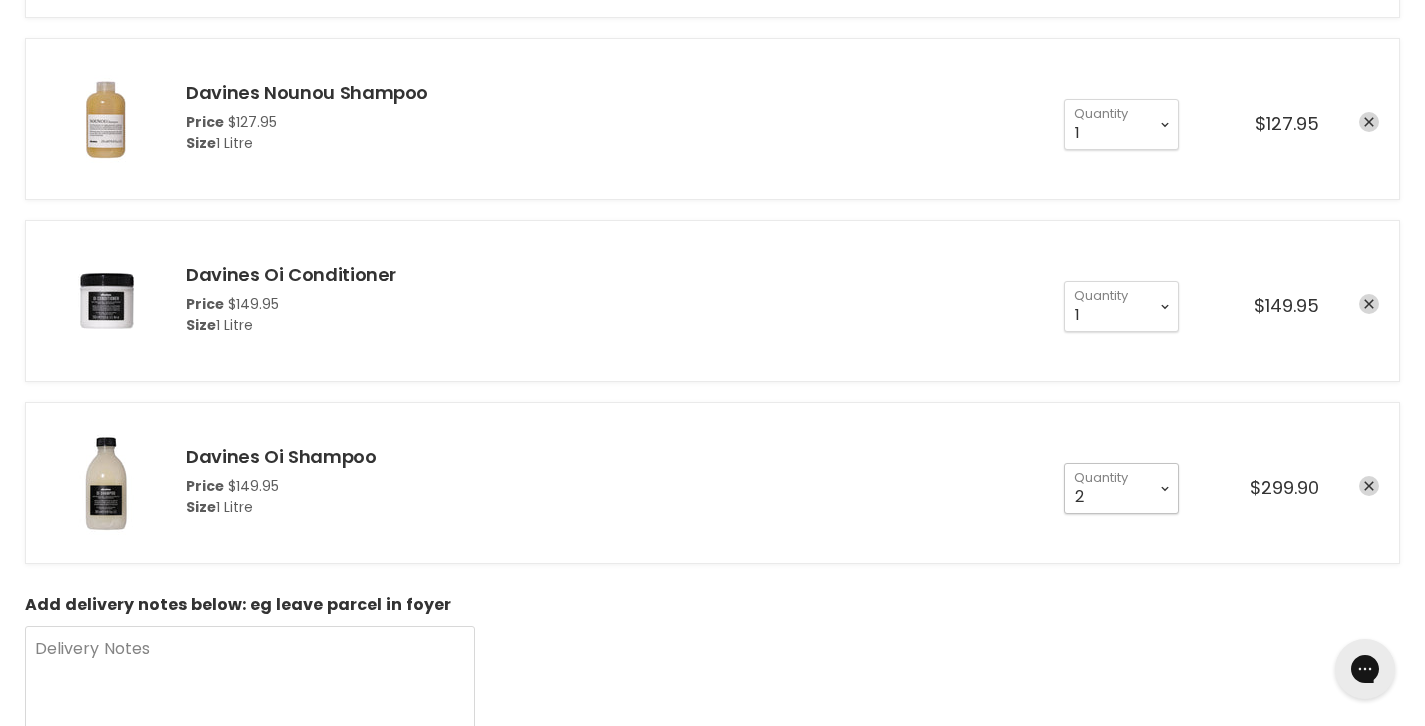 click on "1
2
3
4
5
6
7
8
9
10+" at bounding box center [1121, 488] 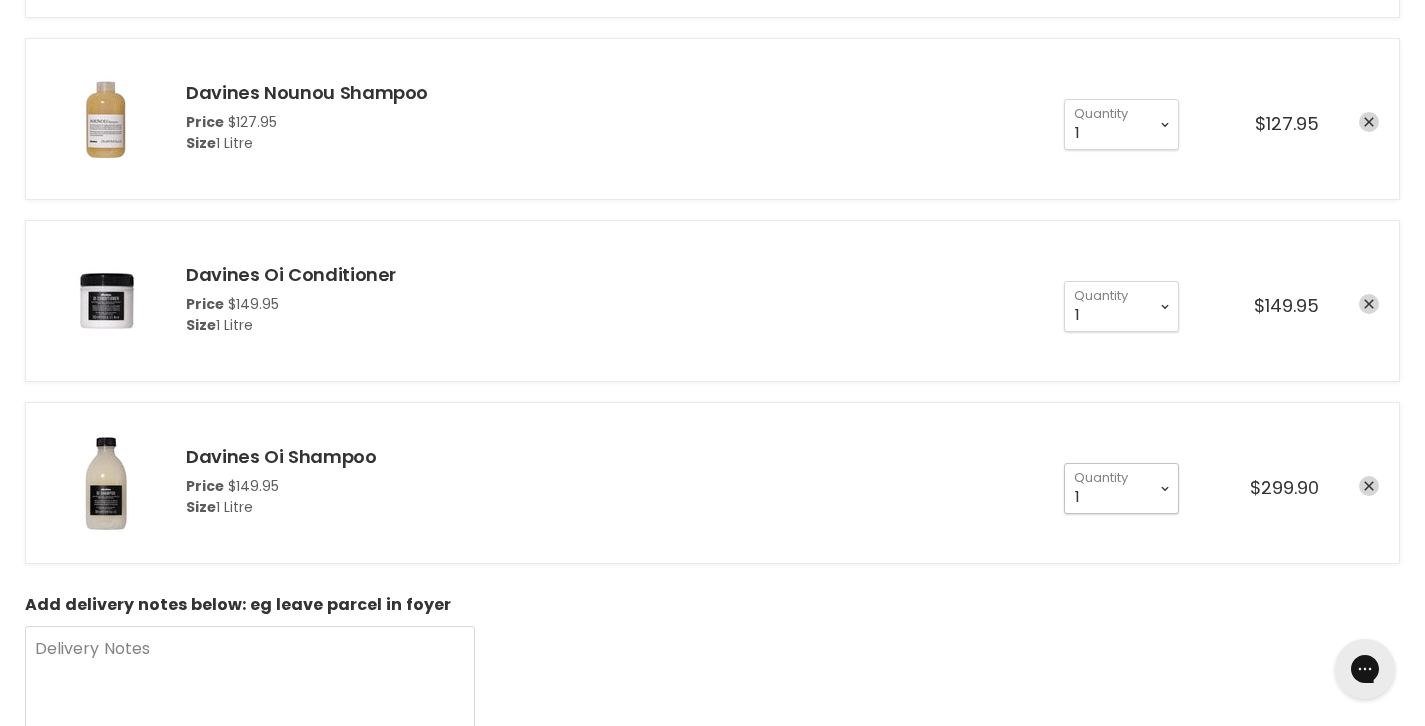 type on "1" 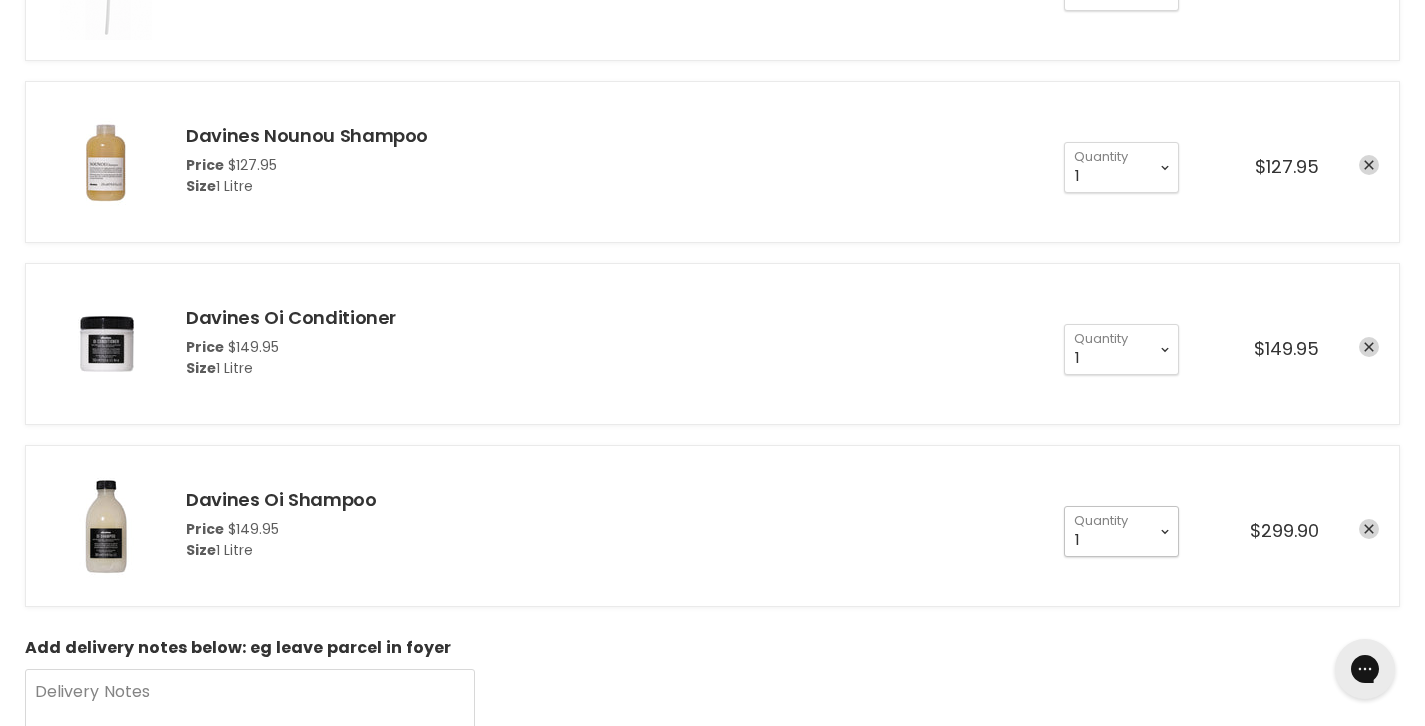 scroll, scrollTop: 442, scrollLeft: 0, axis: vertical 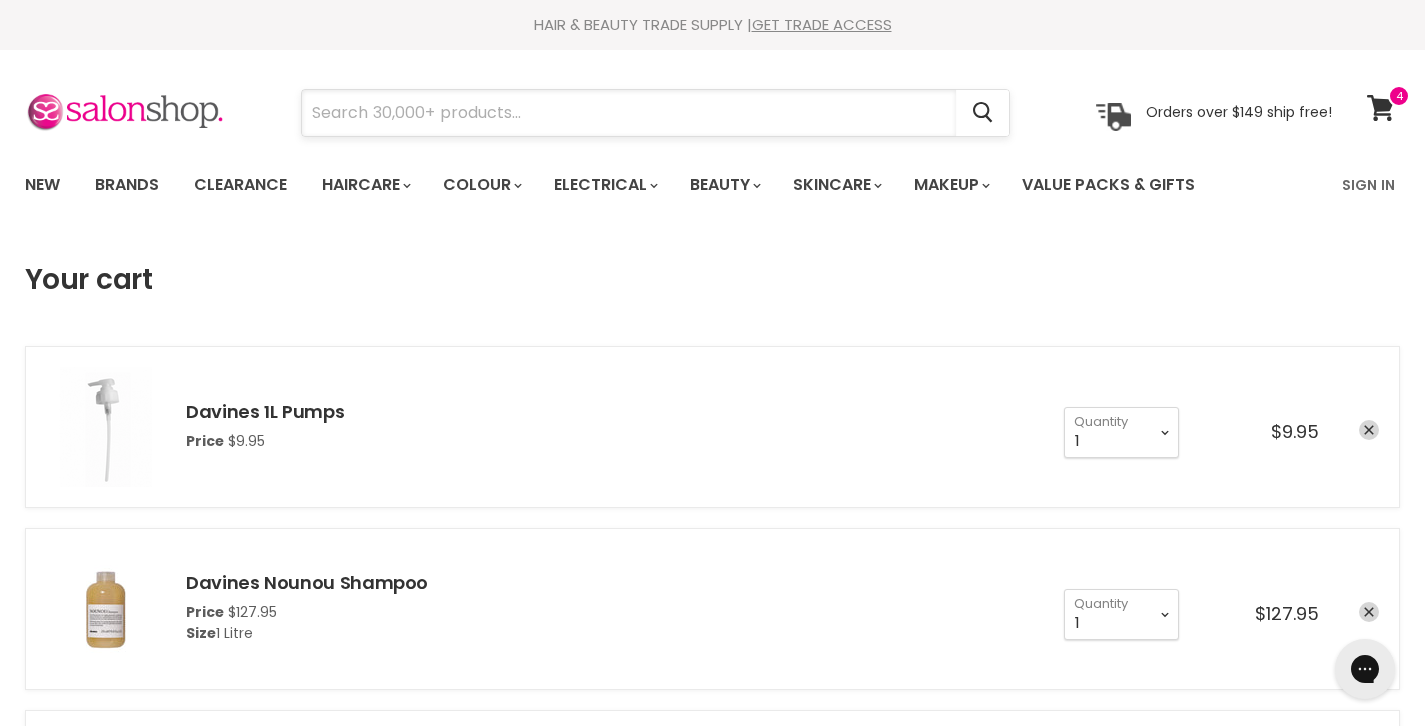 click at bounding box center (629, 113) 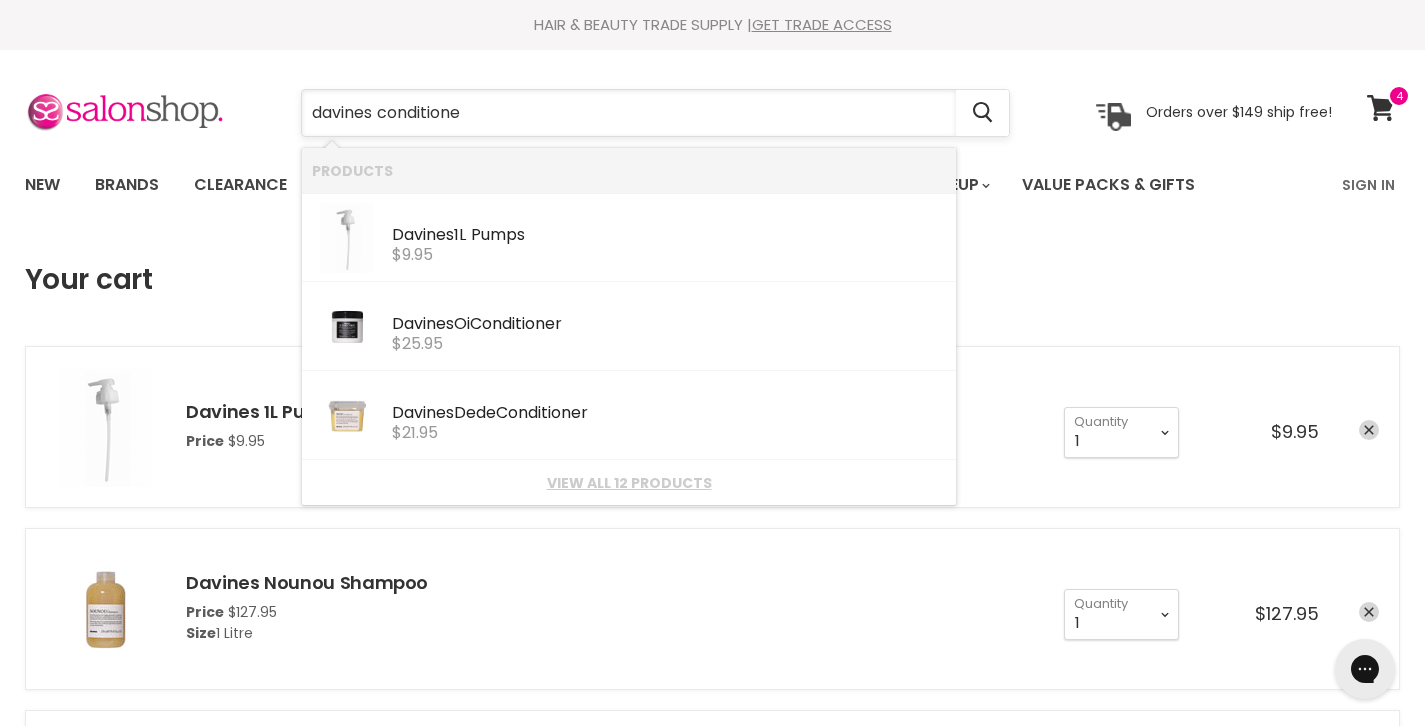 type on "davines conditioner" 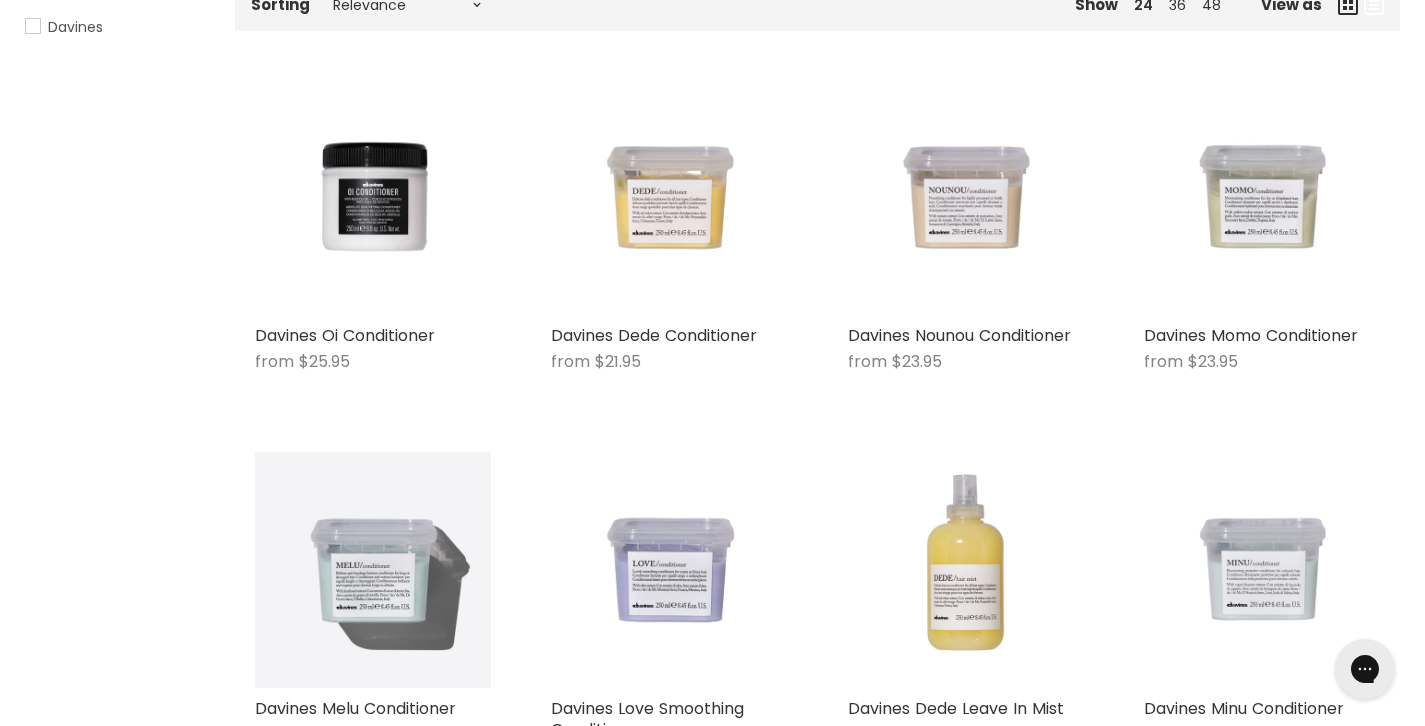 scroll, scrollTop: 377, scrollLeft: 0, axis: vertical 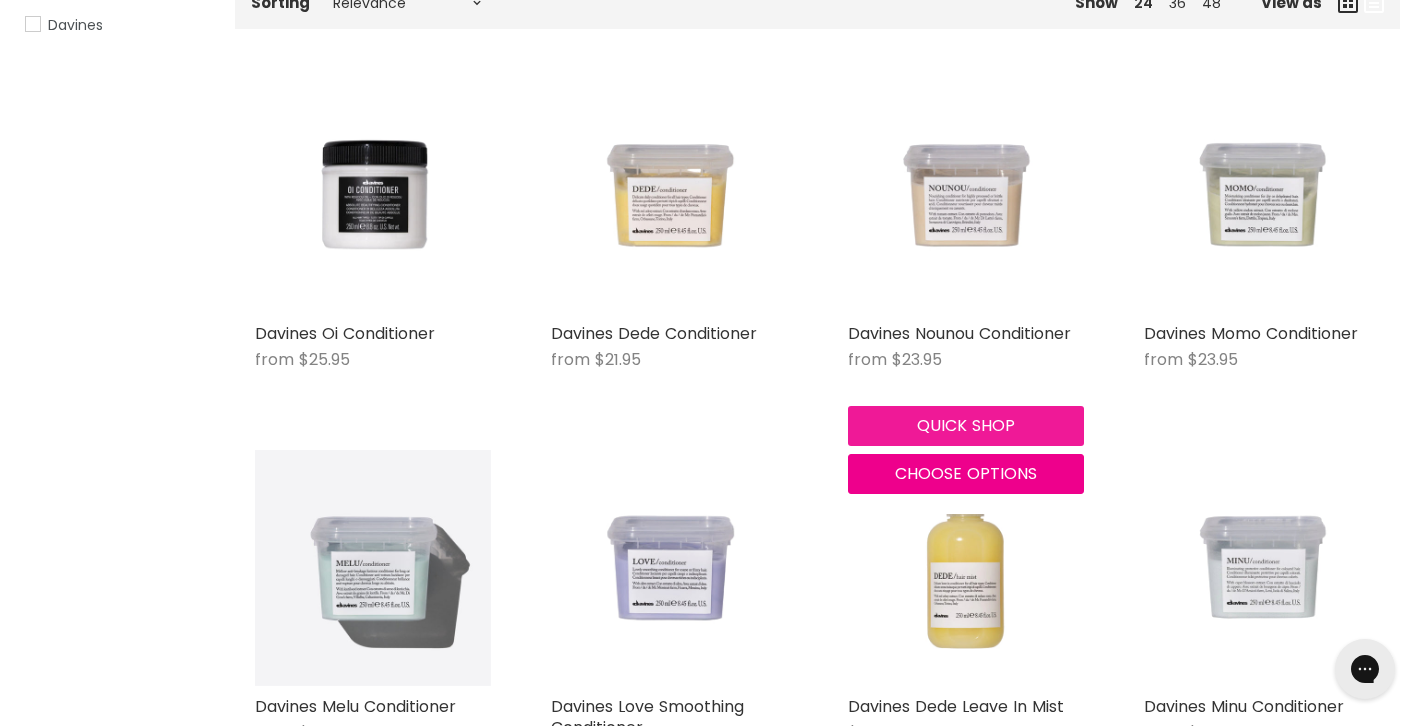 click on "Quick shop" at bounding box center [966, 426] 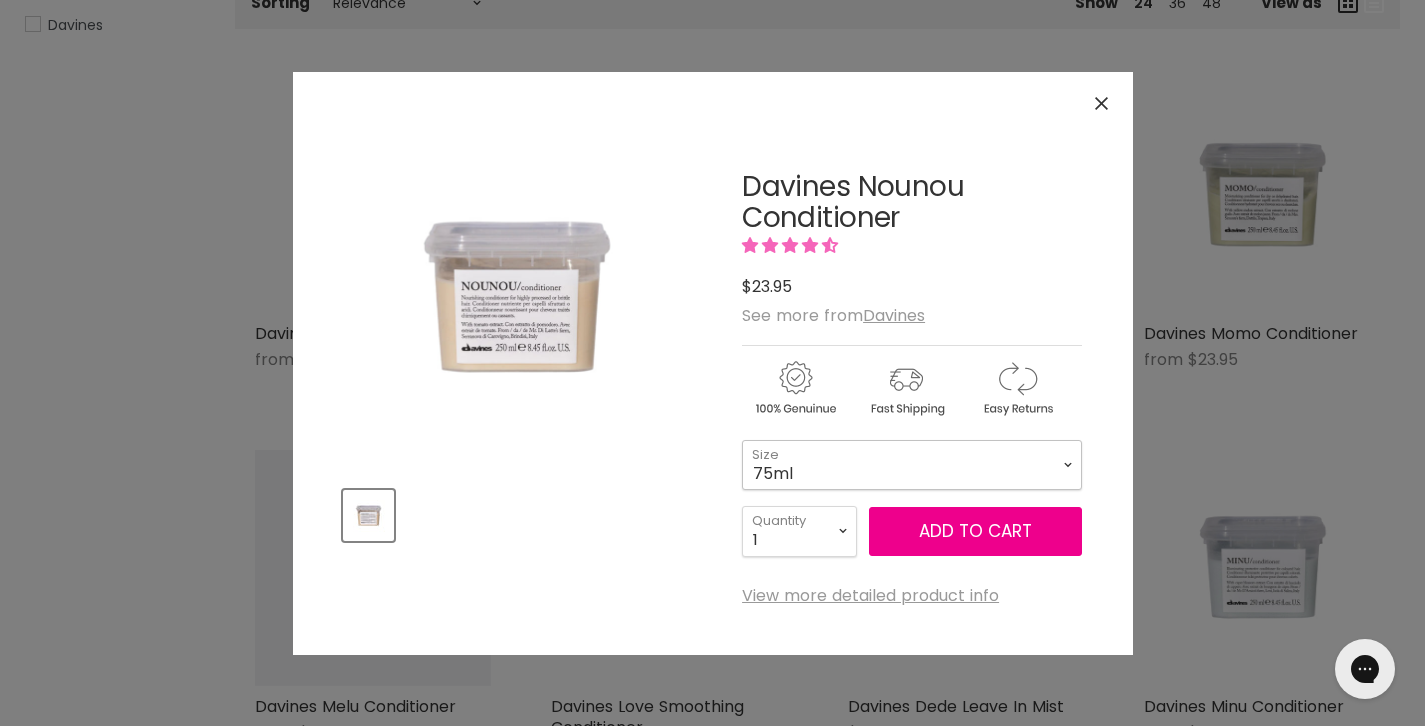 click on "75ml
250ml
1 Litre" at bounding box center [912, 465] 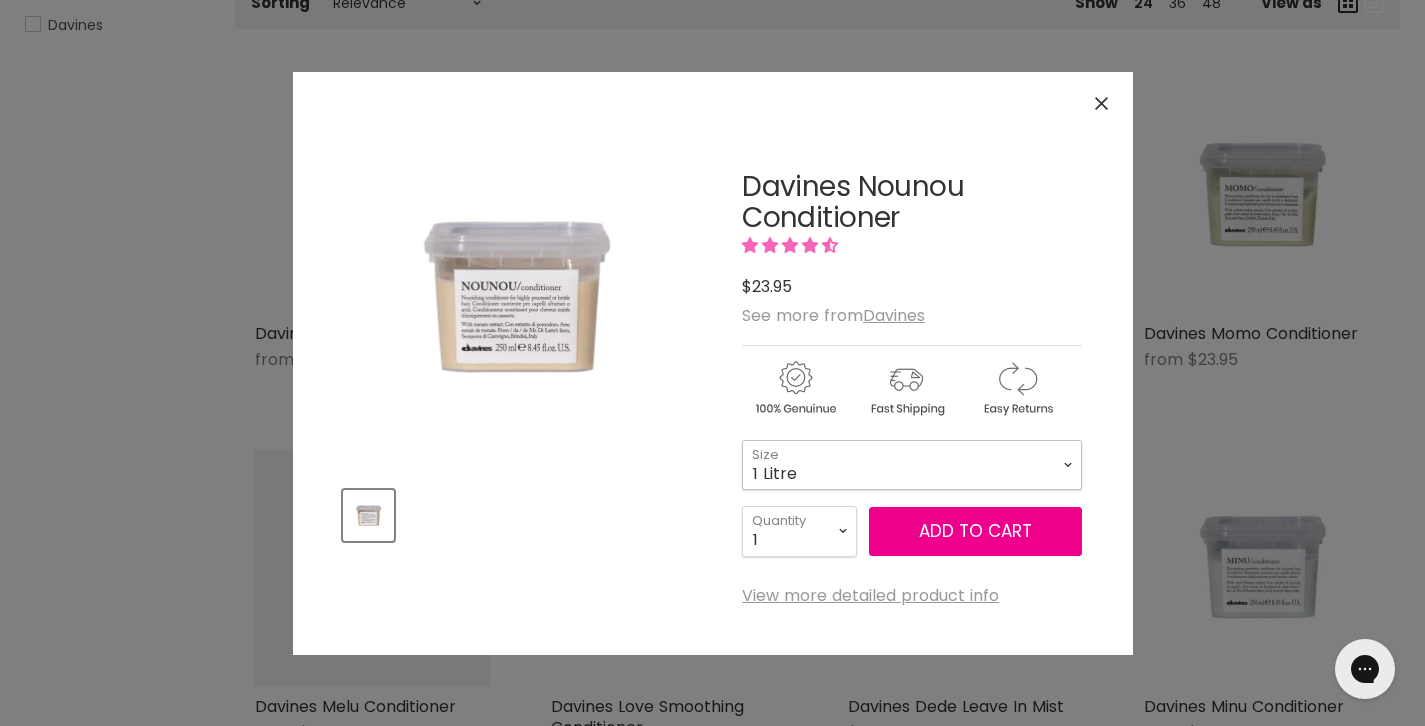 select on "1 Litre" 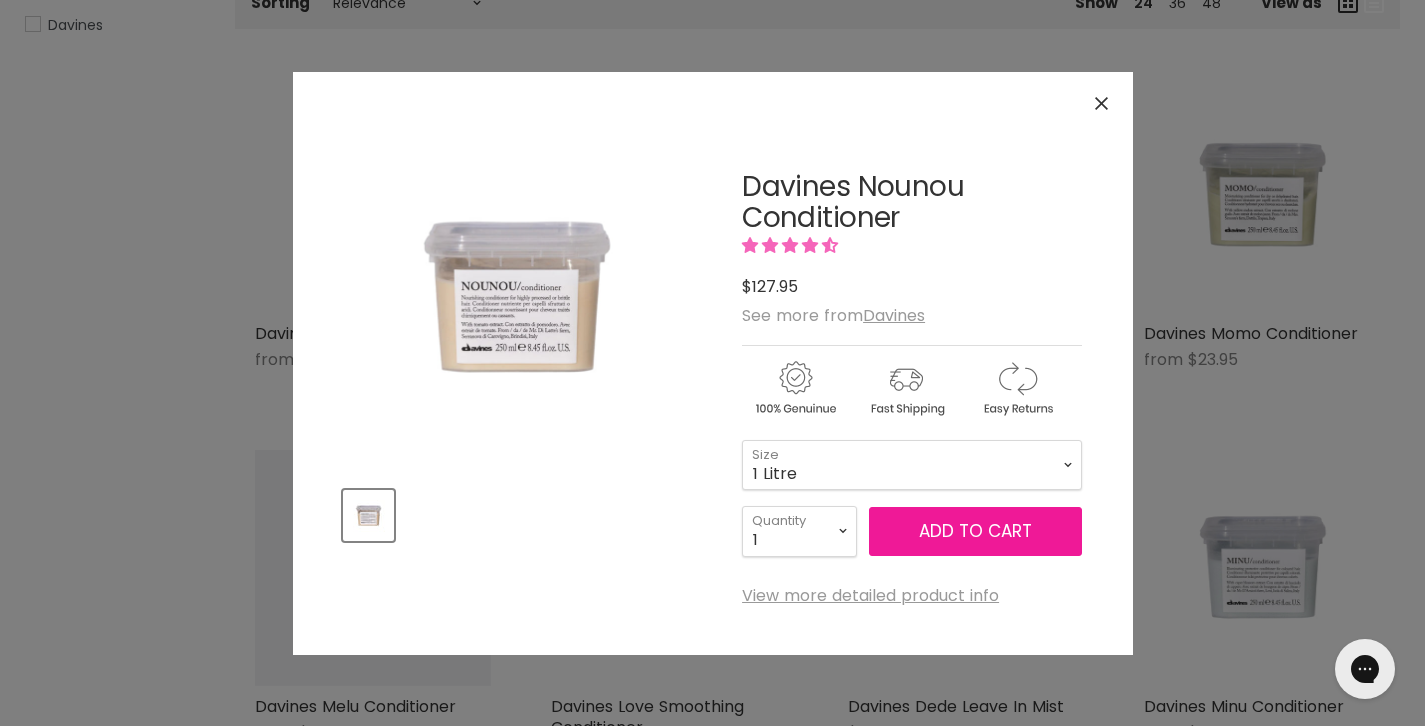 click on "Add to cart" at bounding box center (975, 532) 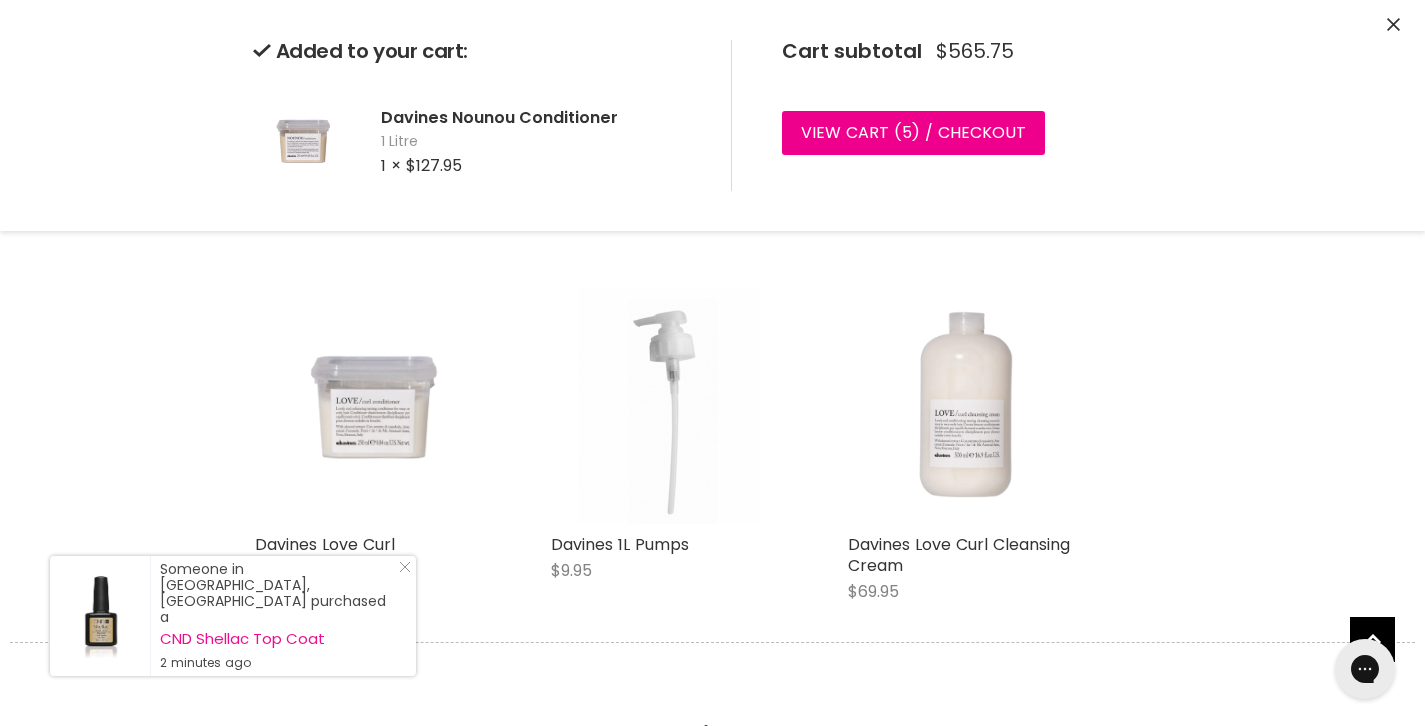 scroll, scrollTop: 0, scrollLeft: 0, axis: both 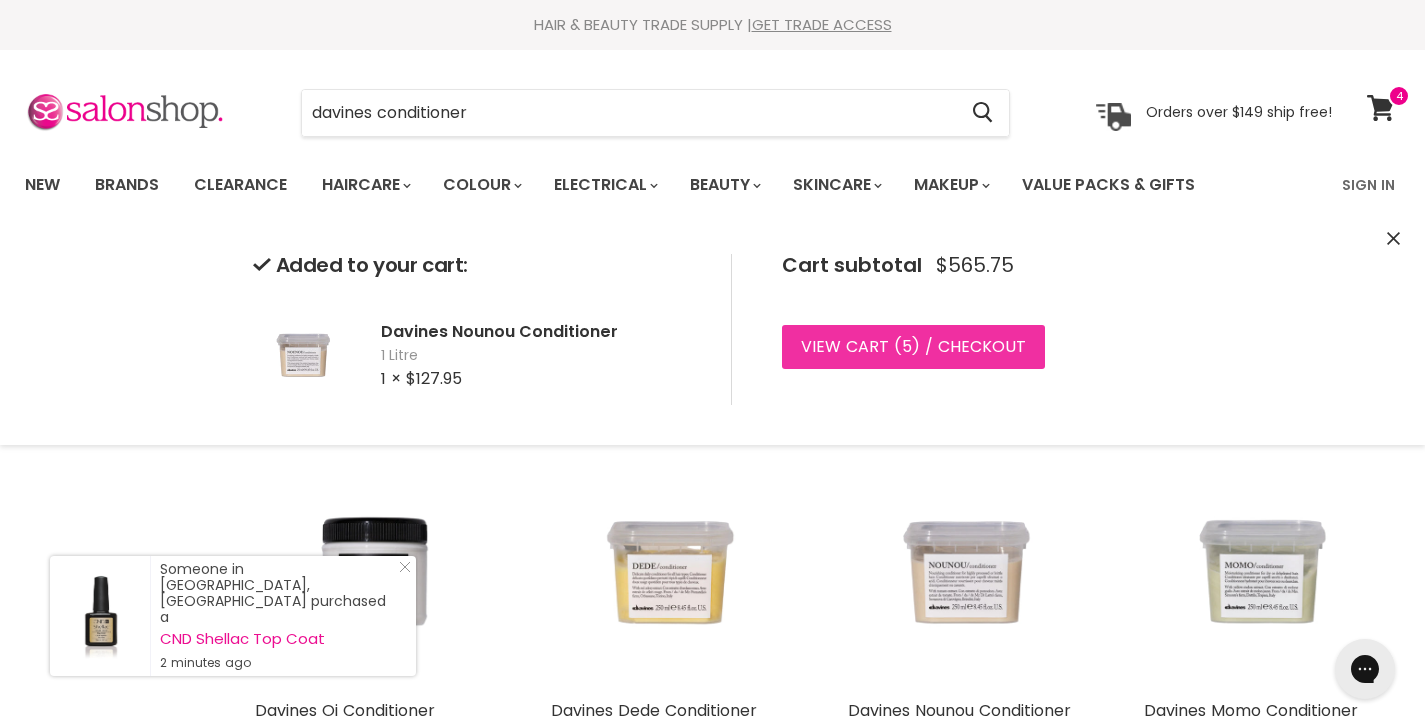 click on "View cart ( 5 )  /  Checkout" at bounding box center [913, 347] 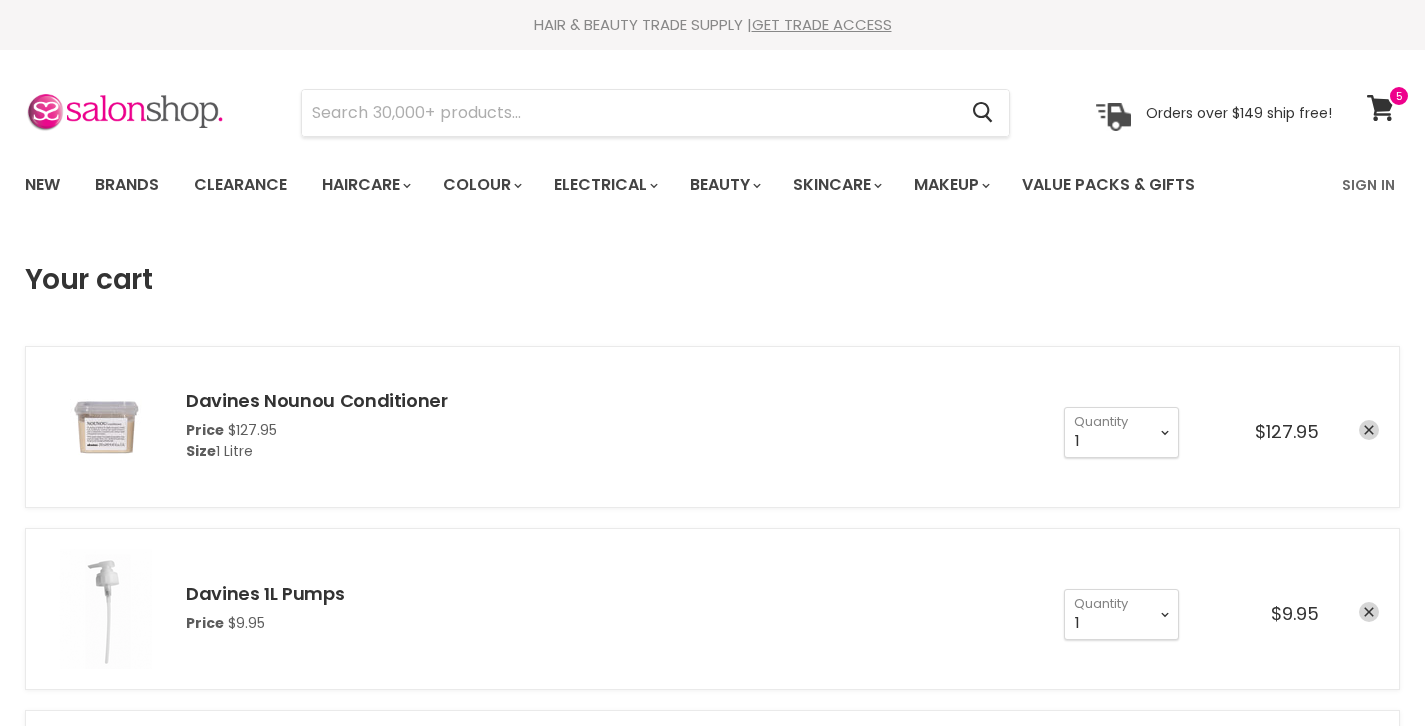 scroll, scrollTop: 278, scrollLeft: 0, axis: vertical 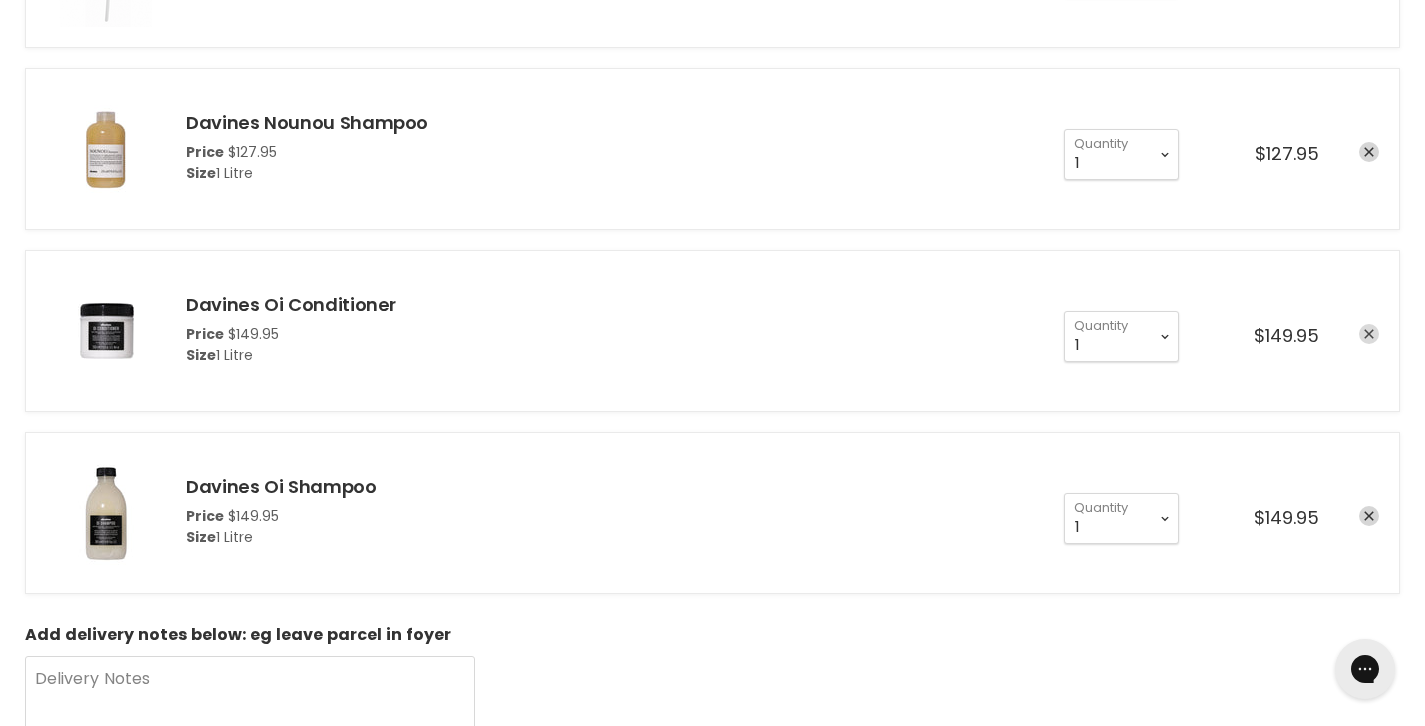 click 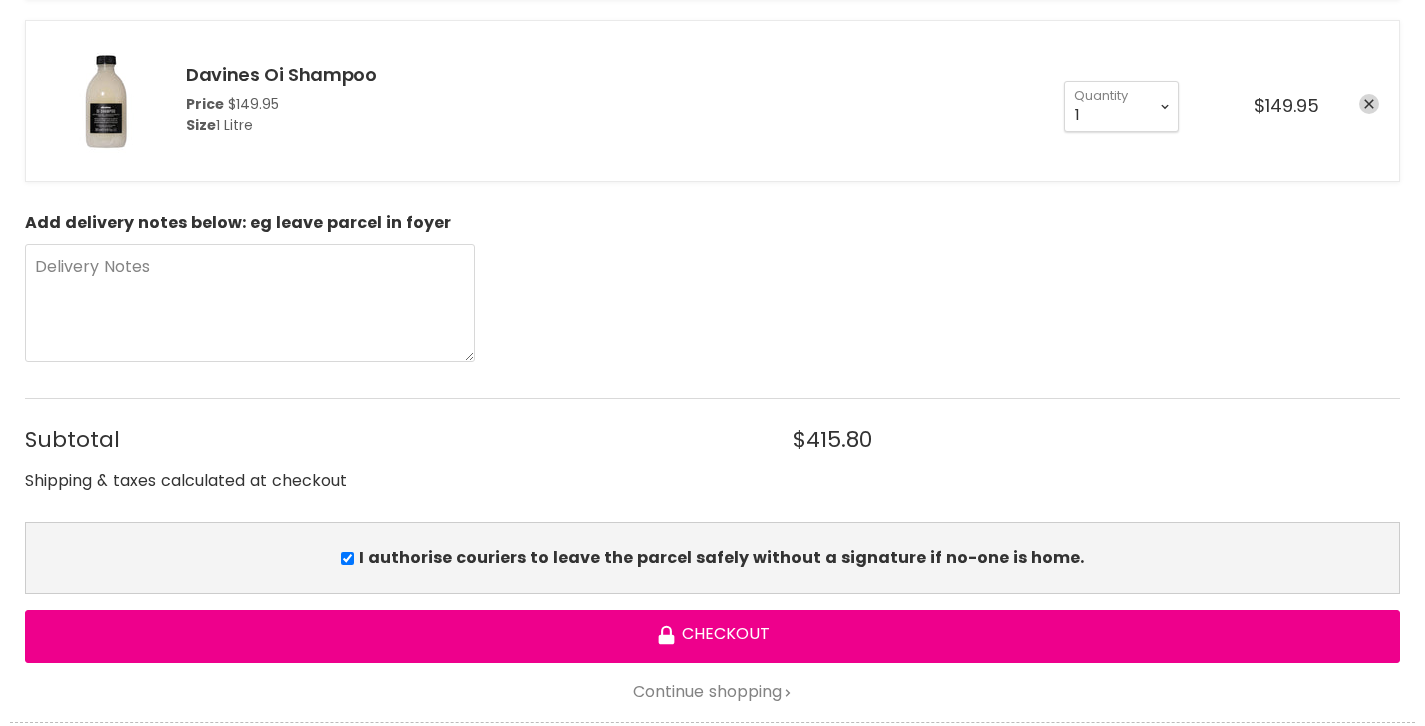 scroll, scrollTop: 0, scrollLeft: 0, axis: both 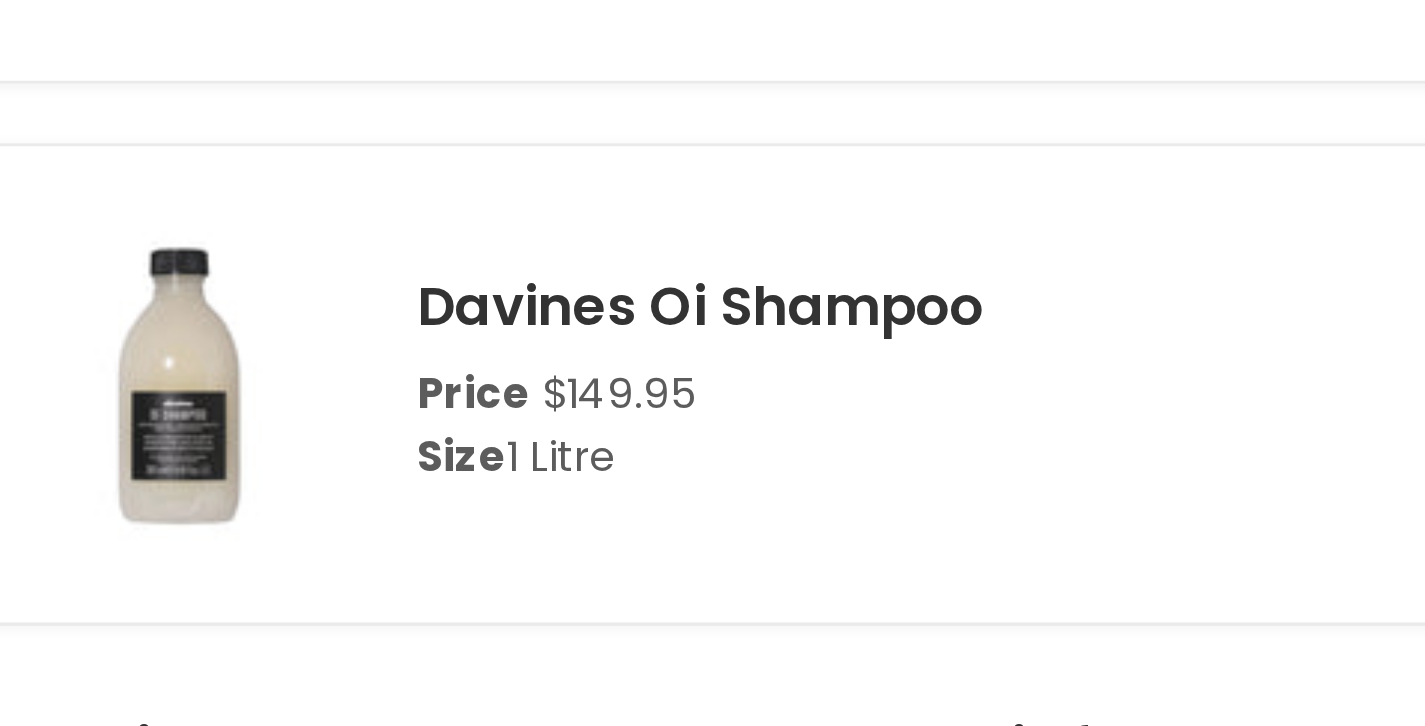 click at bounding box center (106, 423) 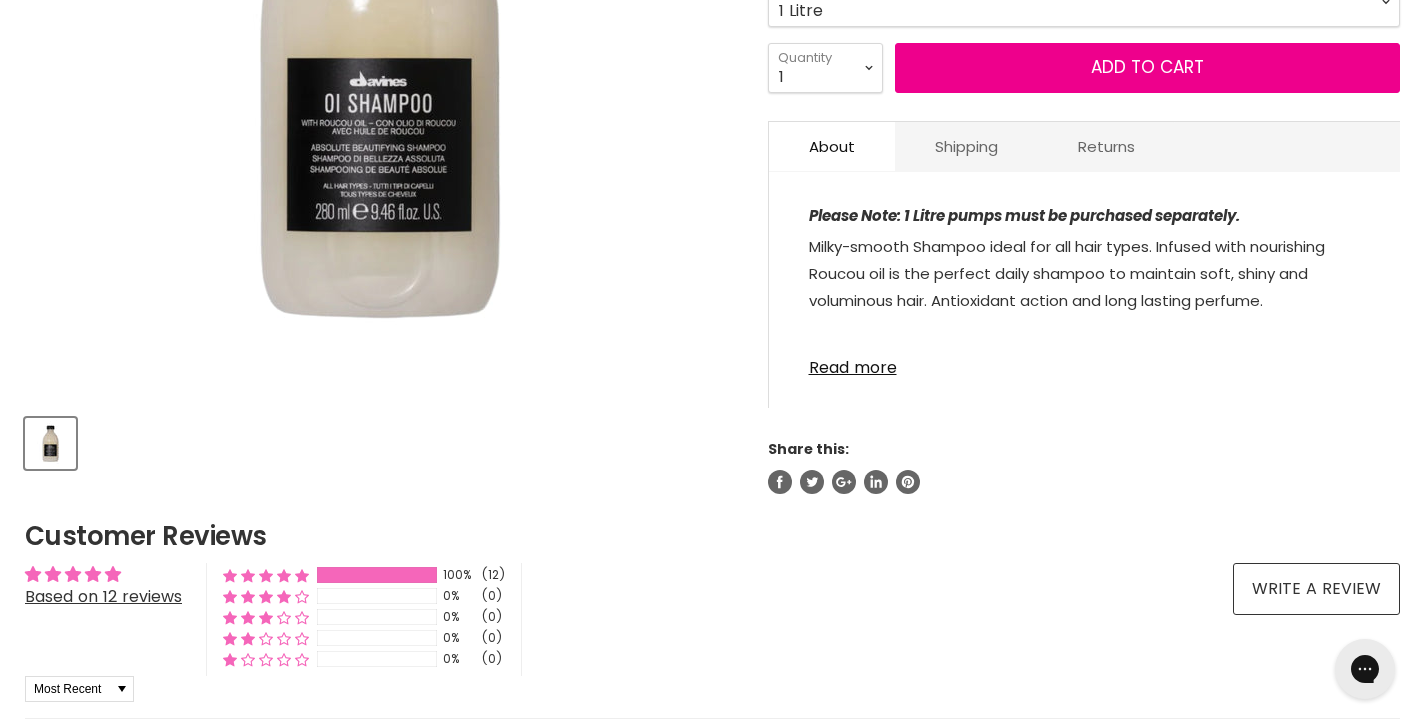 scroll, scrollTop: 570, scrollLeft: 0, axis: vertical 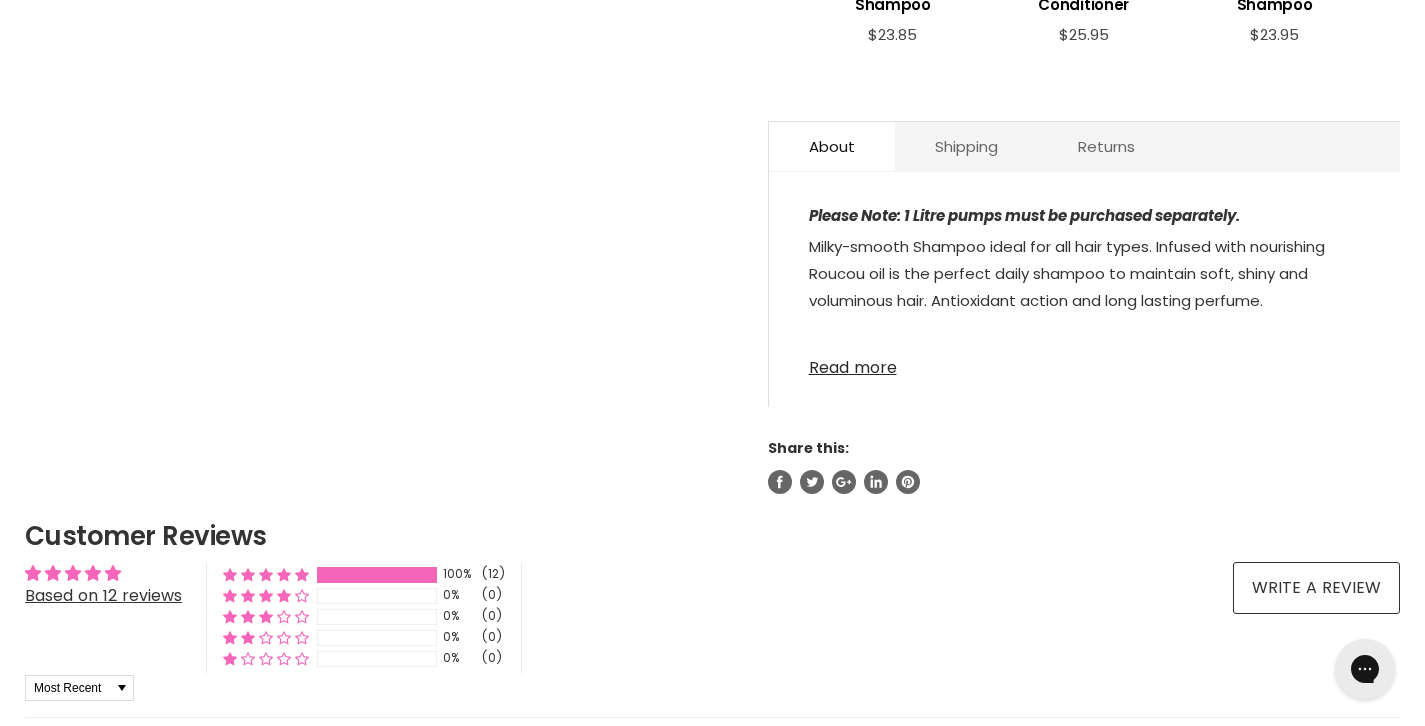 click on "Read more" at bounding box center (1085, 362) 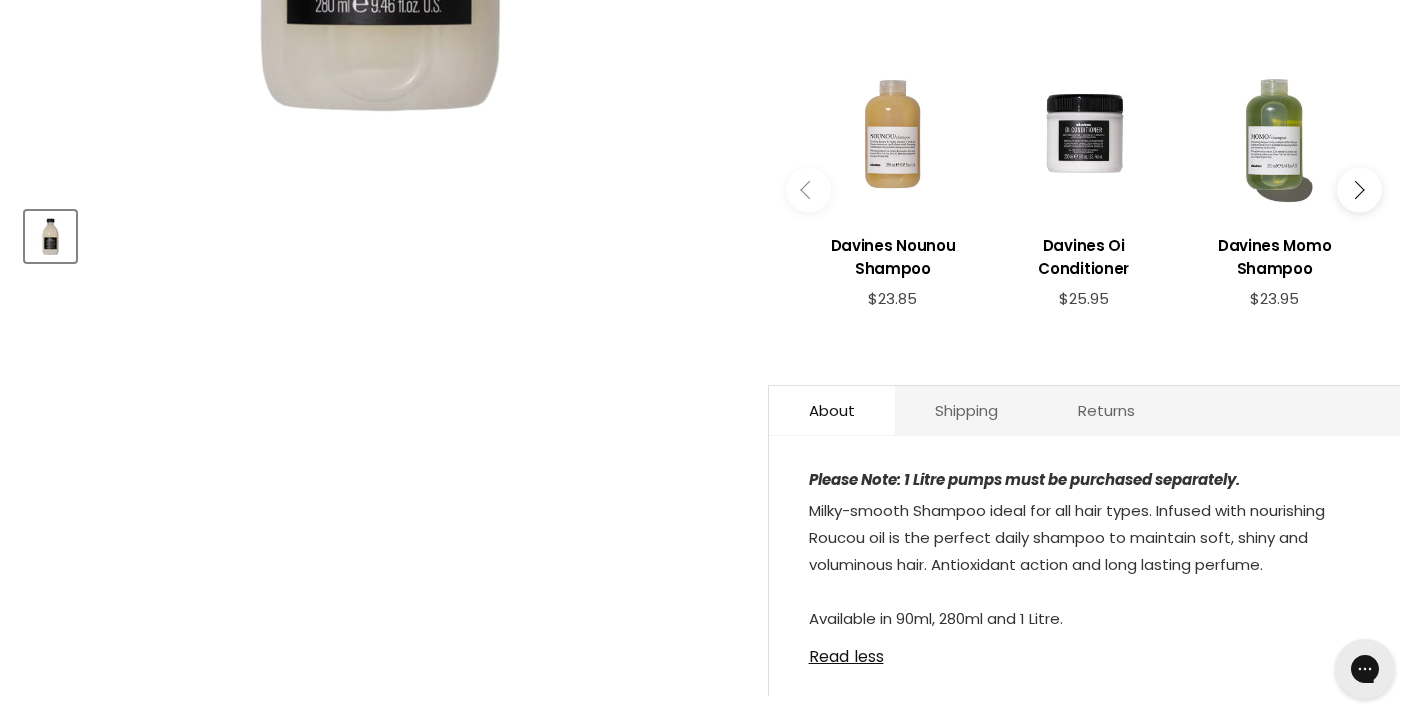 scroll, scrollTop: 0, scrollLeft: 0, axis: both 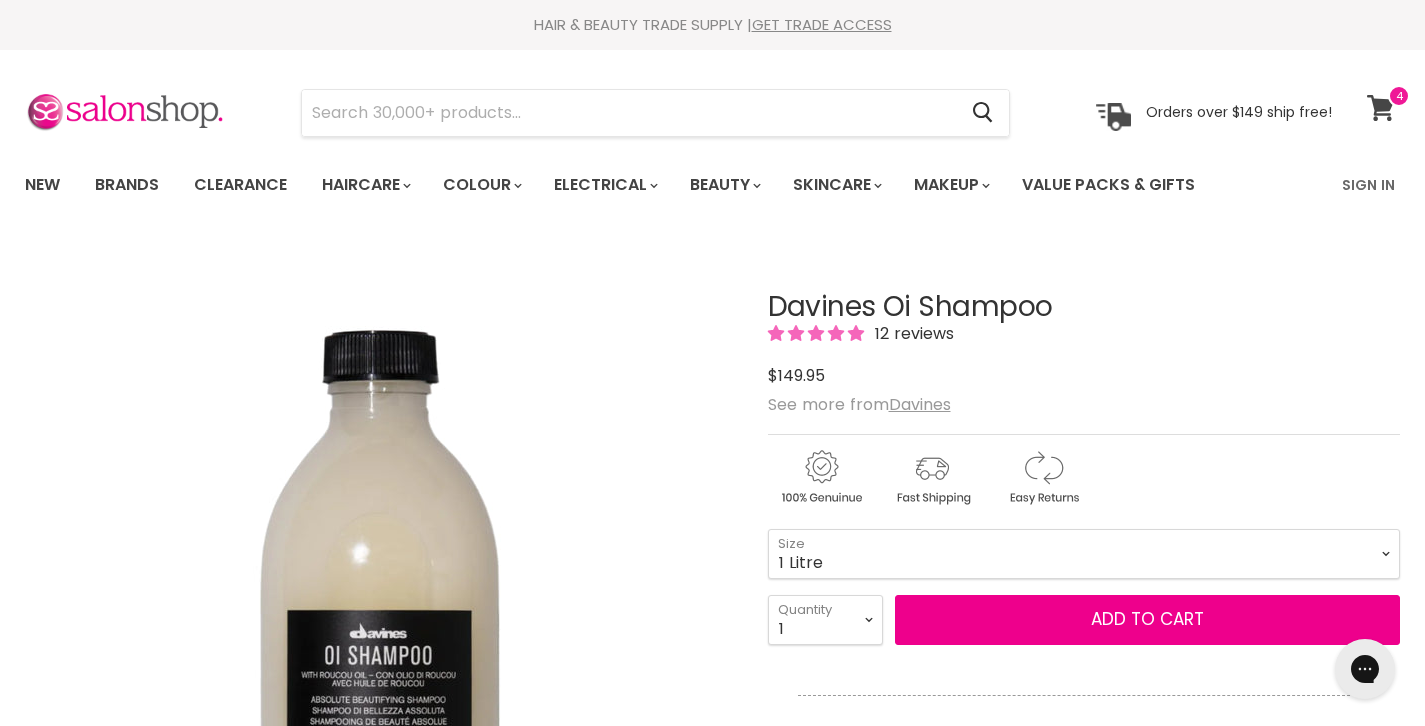 click 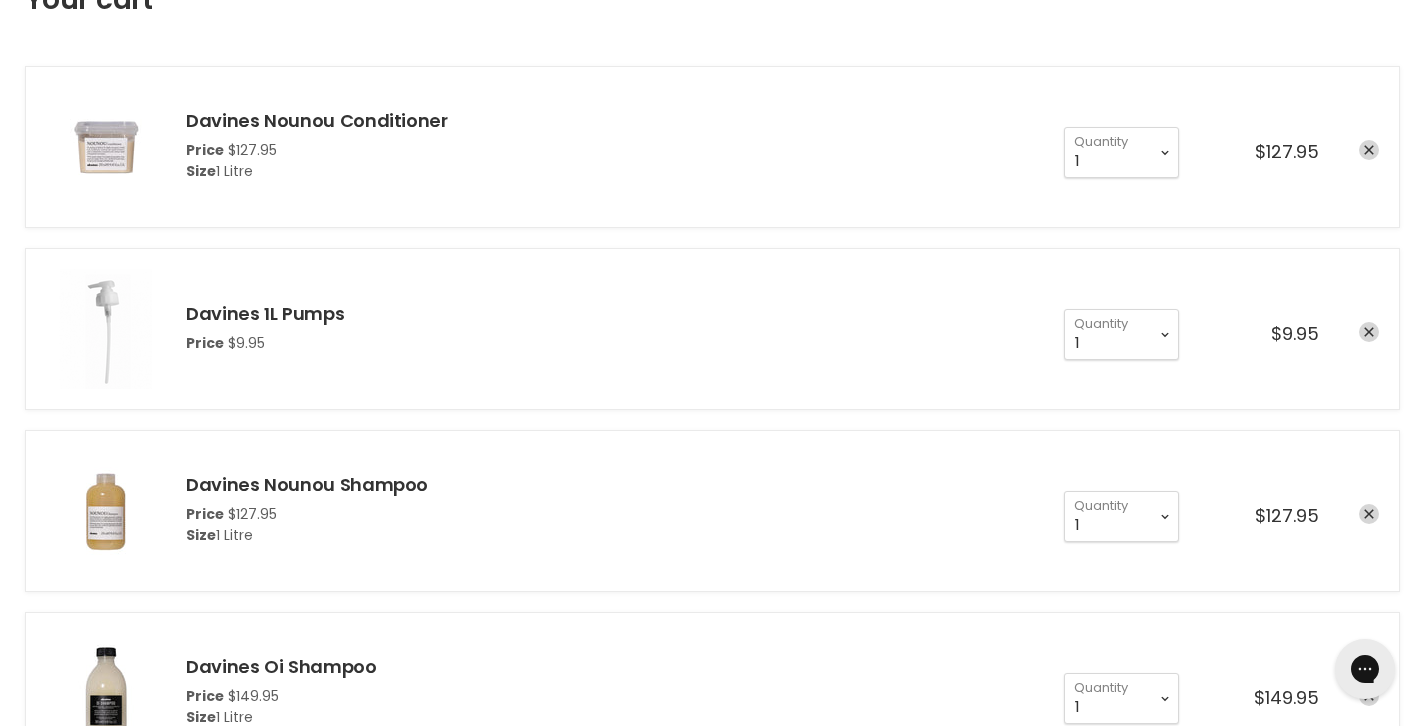 scroll, scrollTop: 0, scrollLeft: 0, axis: both 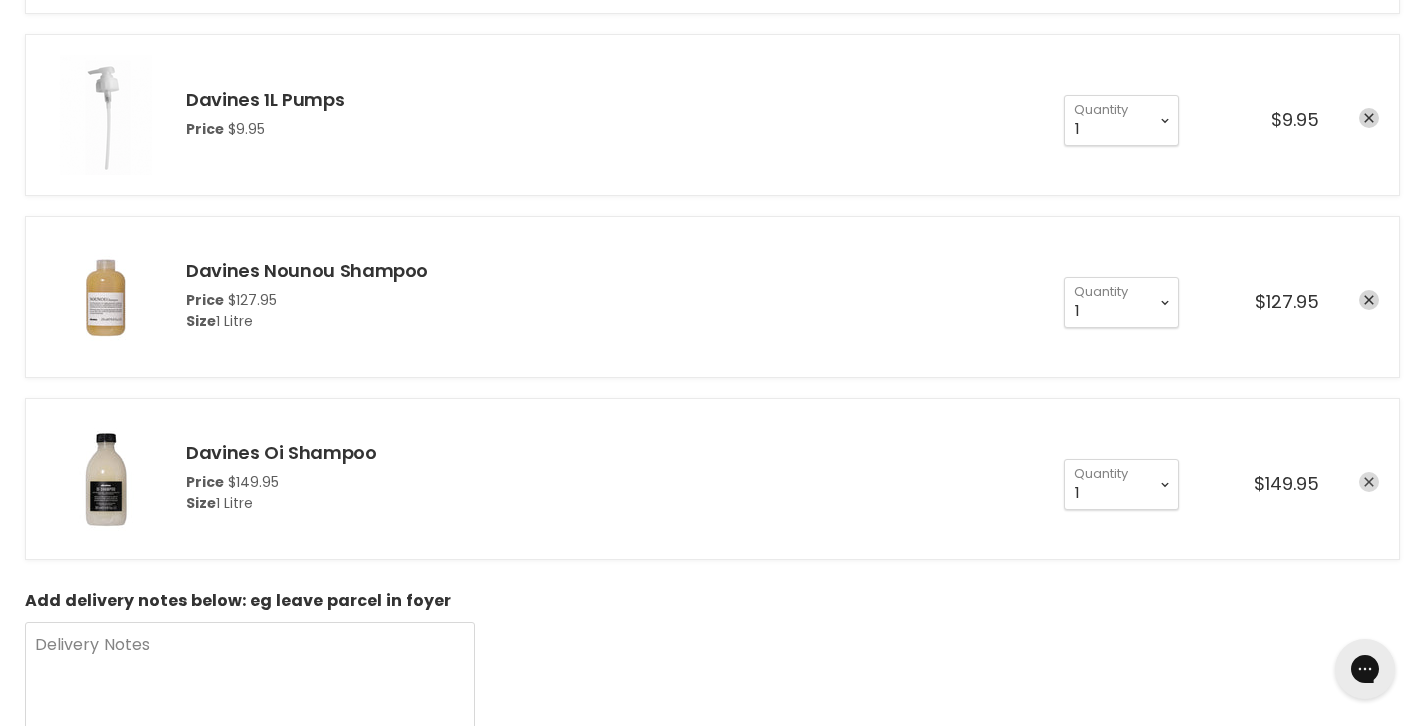 click at bounding box center [1369, 482] 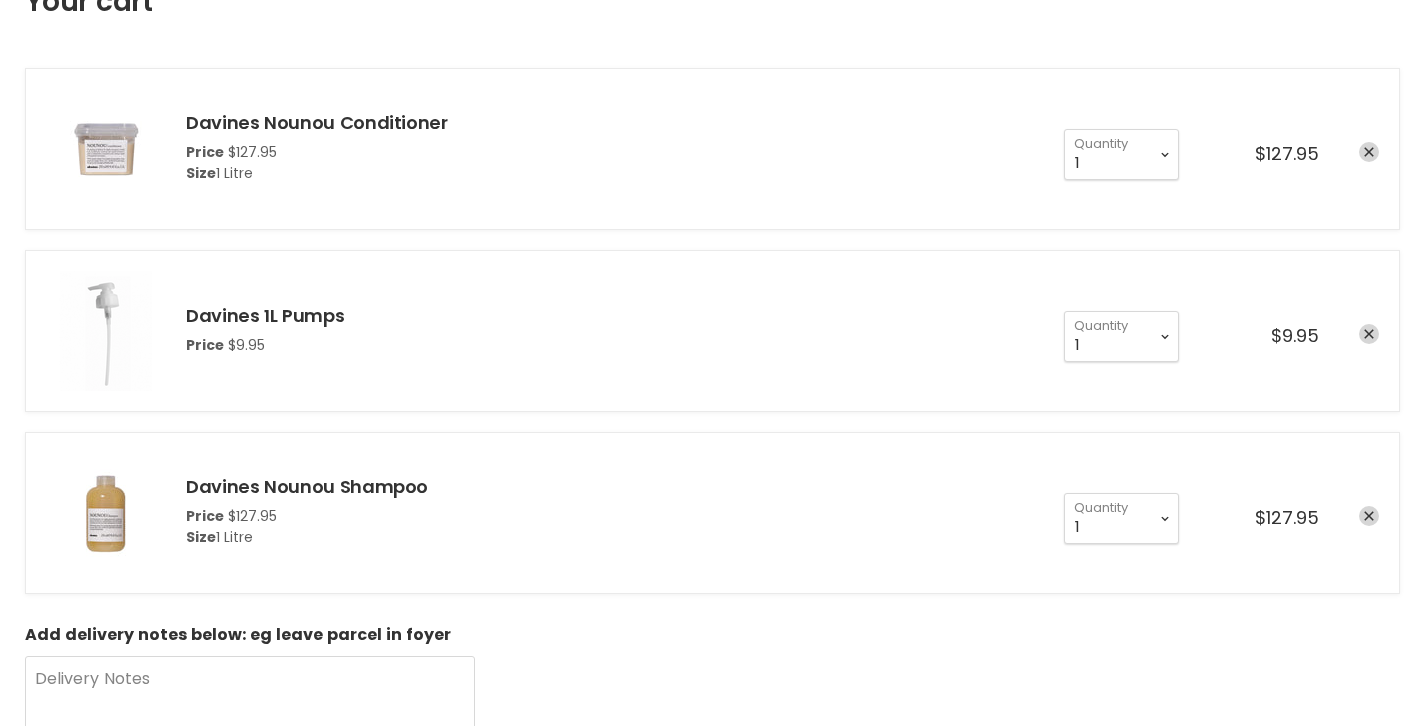 scroll, scrollTop: 0, scrollLeft: 0, axis: both 